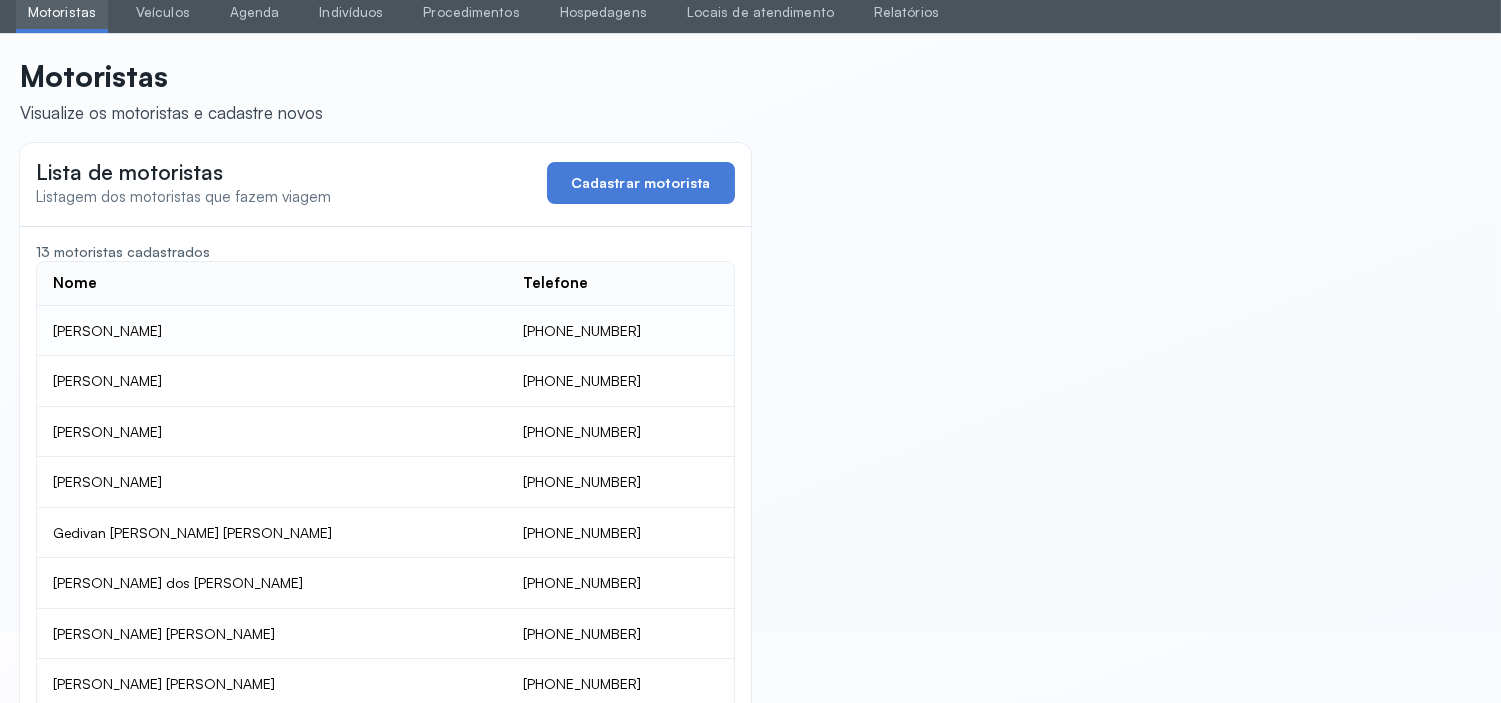 scroll, scrollTop: 34, scrollLeft: 0, axis: vertical 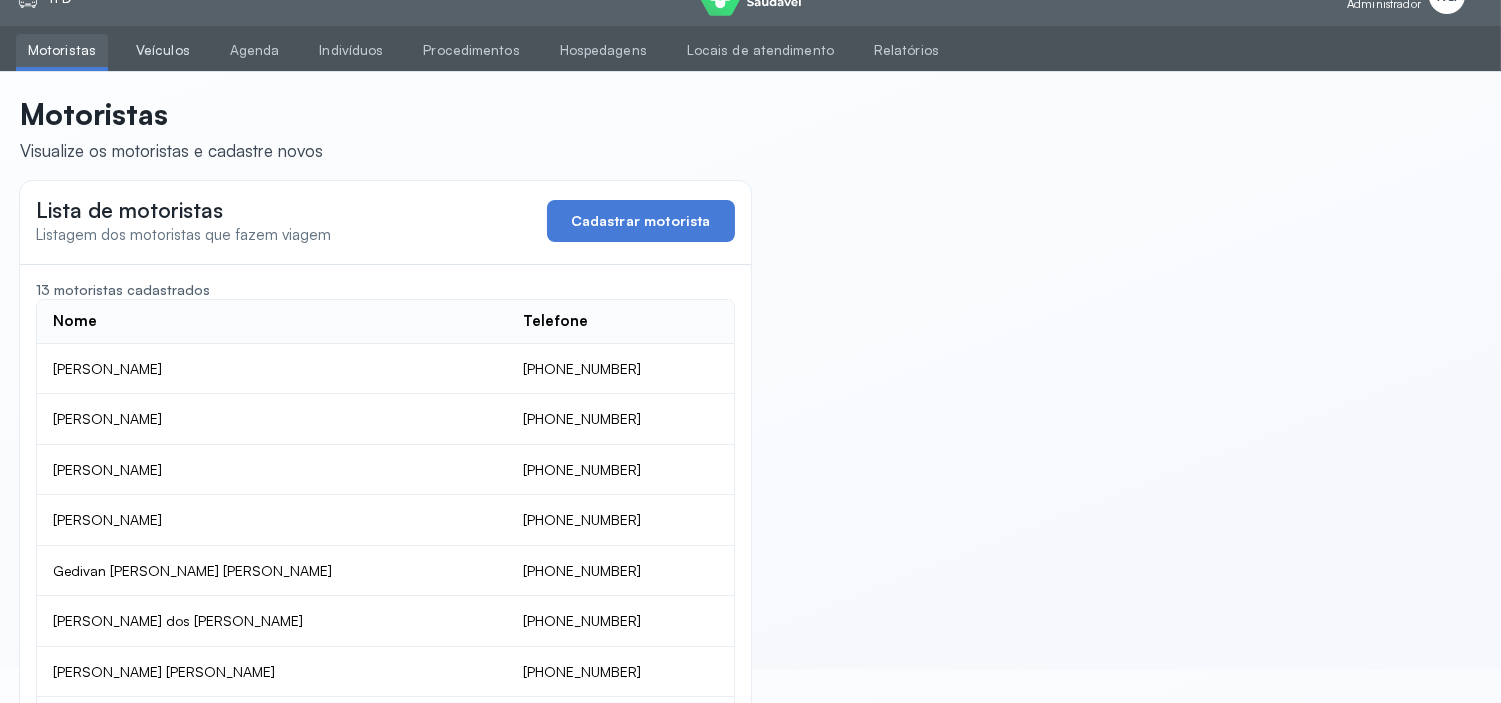 click on "Veículos" at bounding box center (163, 50) 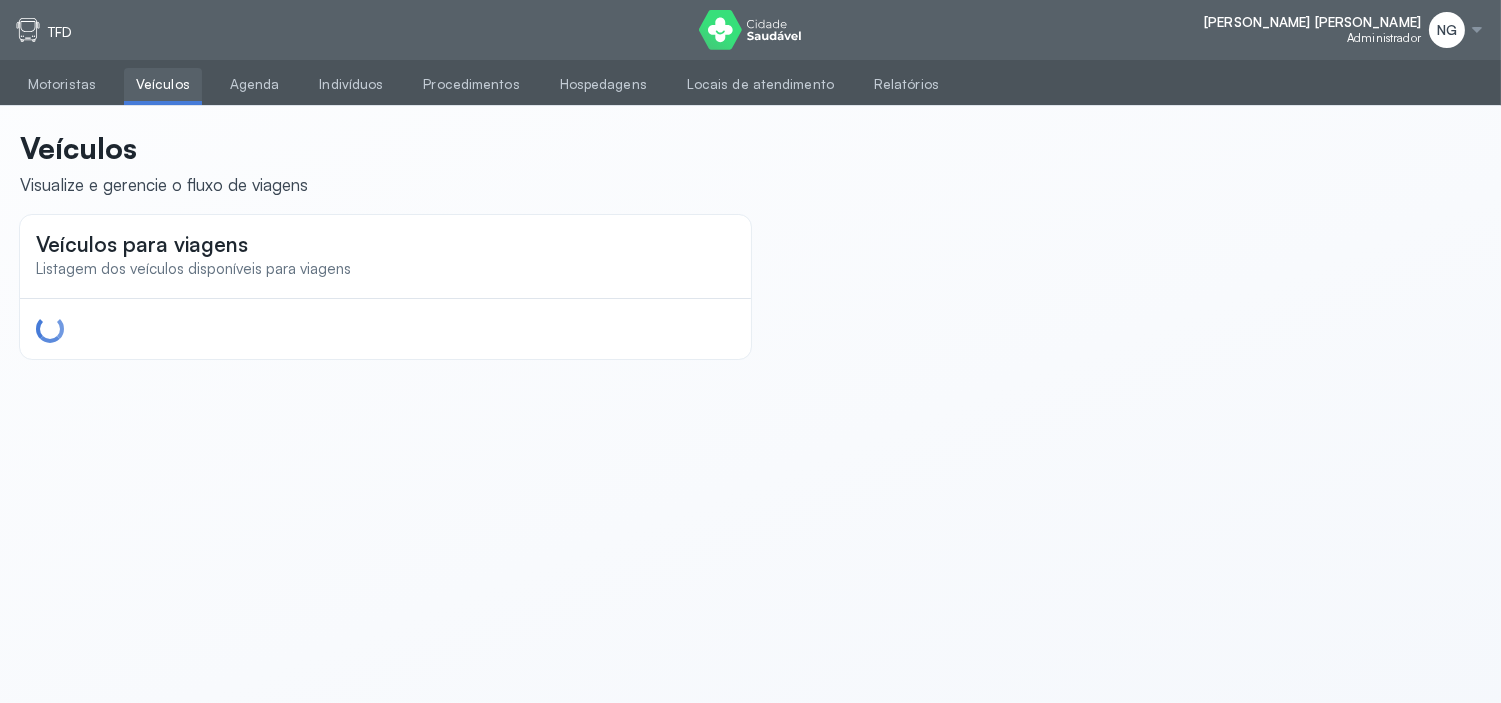 scroll, scrollTop: 0, scrollLeft: 0, axis: both 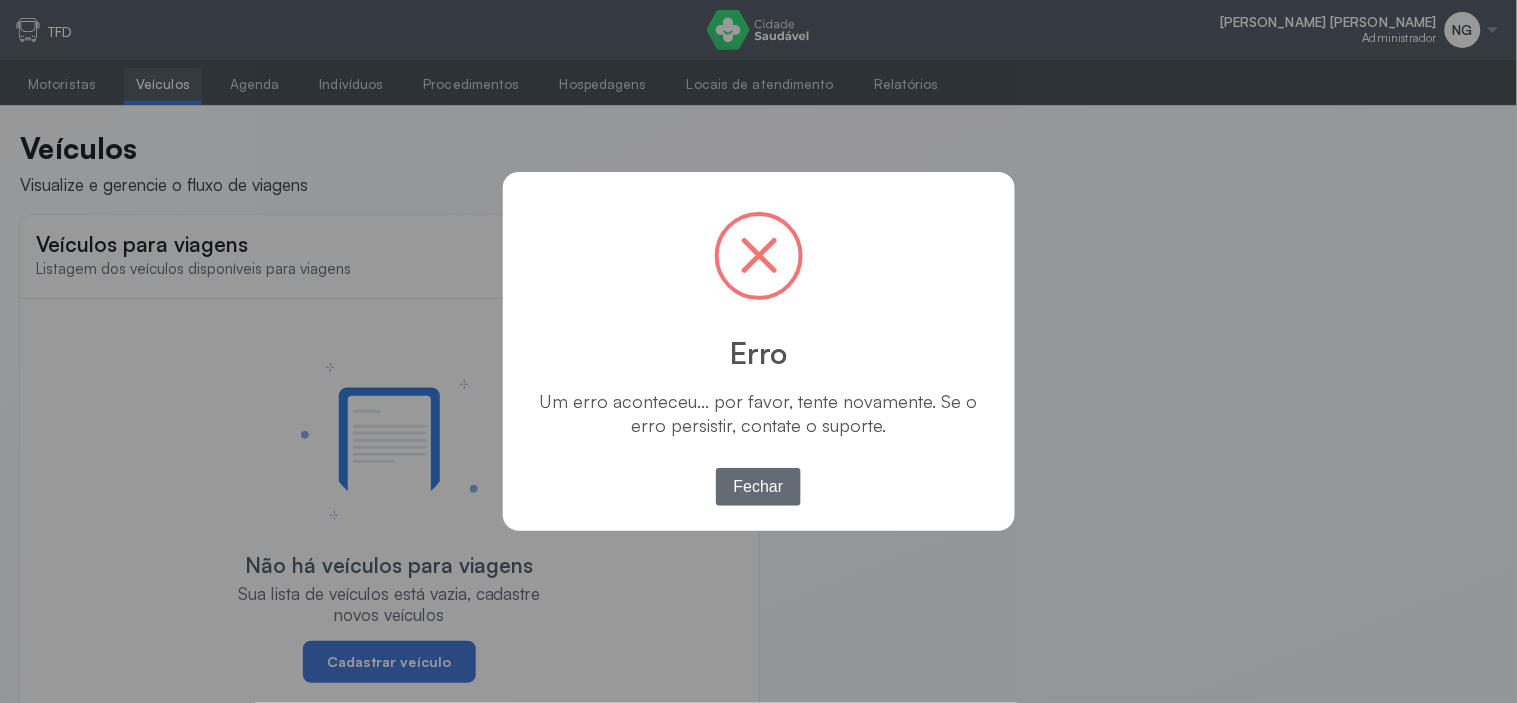 click on "Fechar" at bounding box center [758, 487] 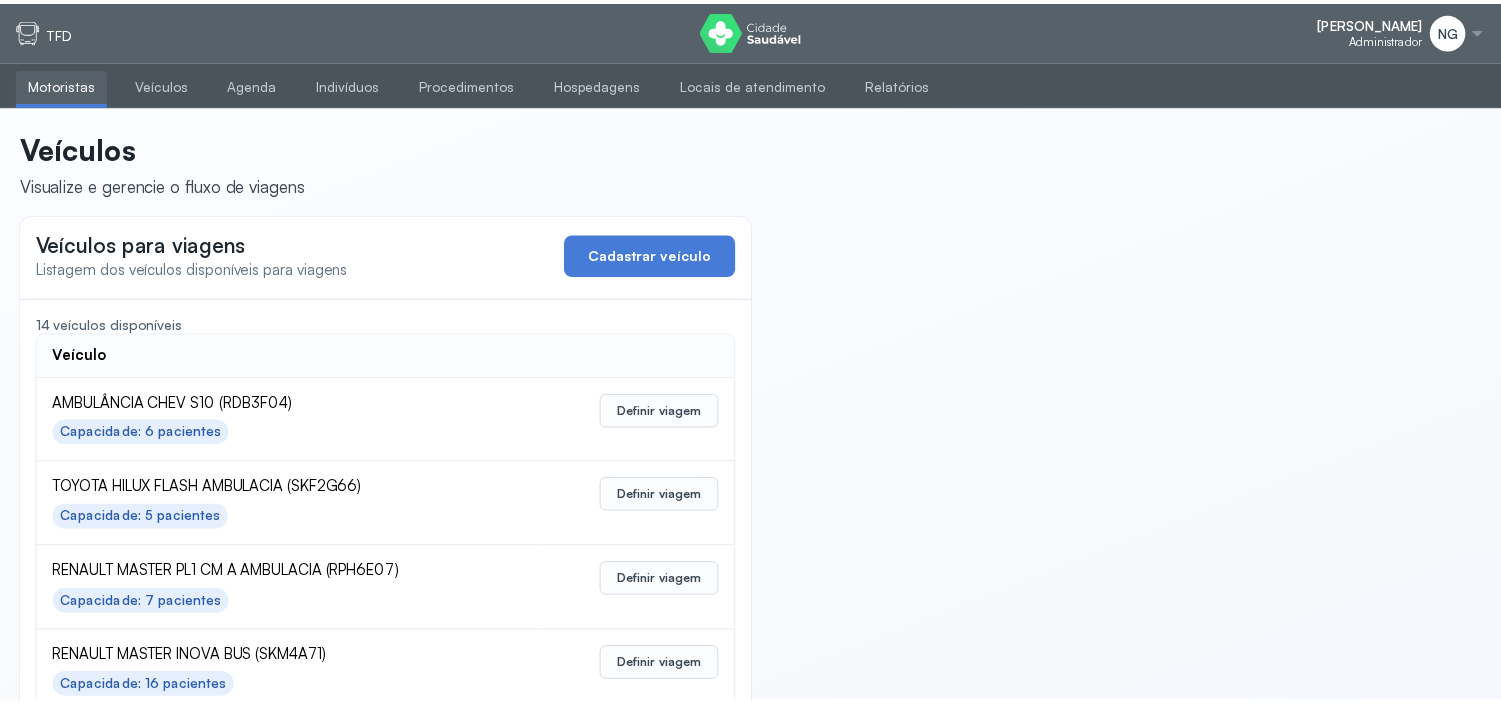 scroll, scrollTop: 0, scrollLeft: 0, axis: both 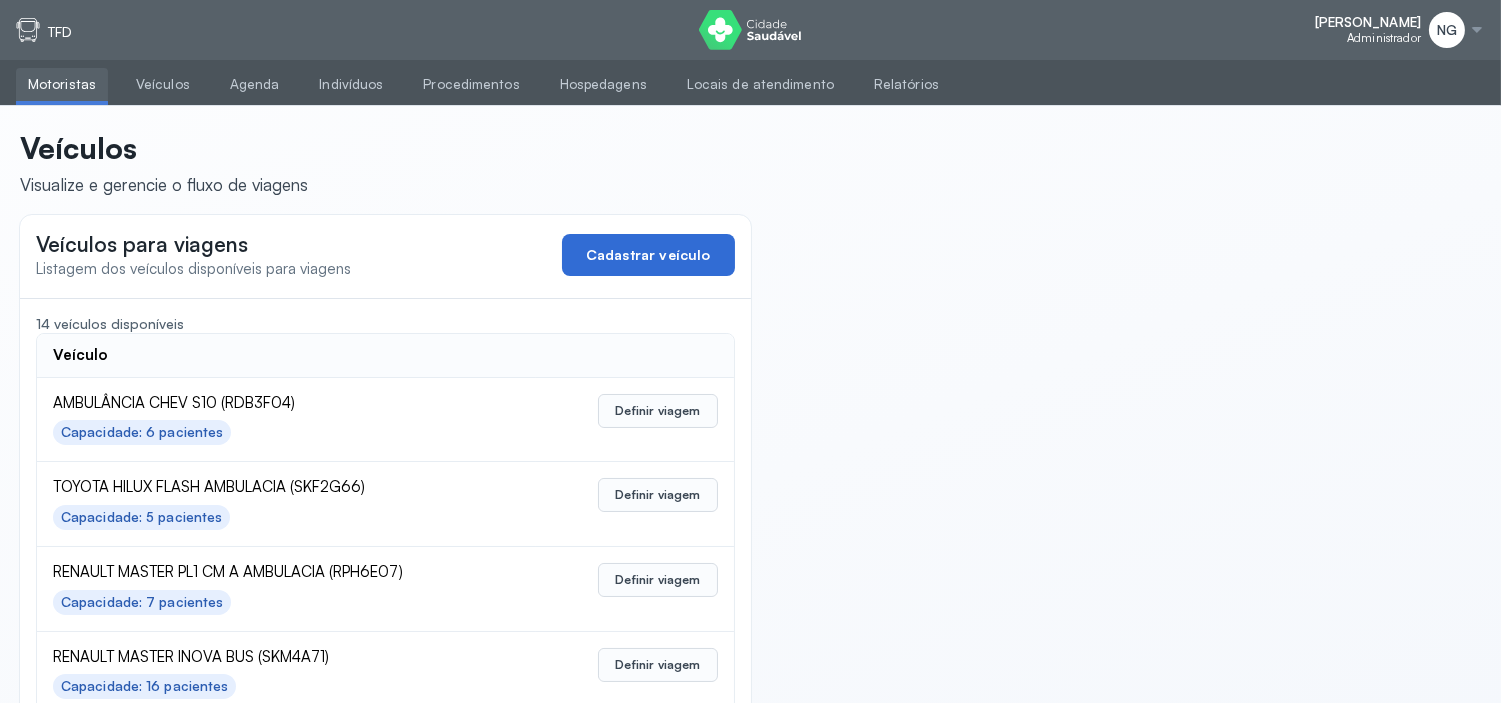 click on "Cadastrar veículo" 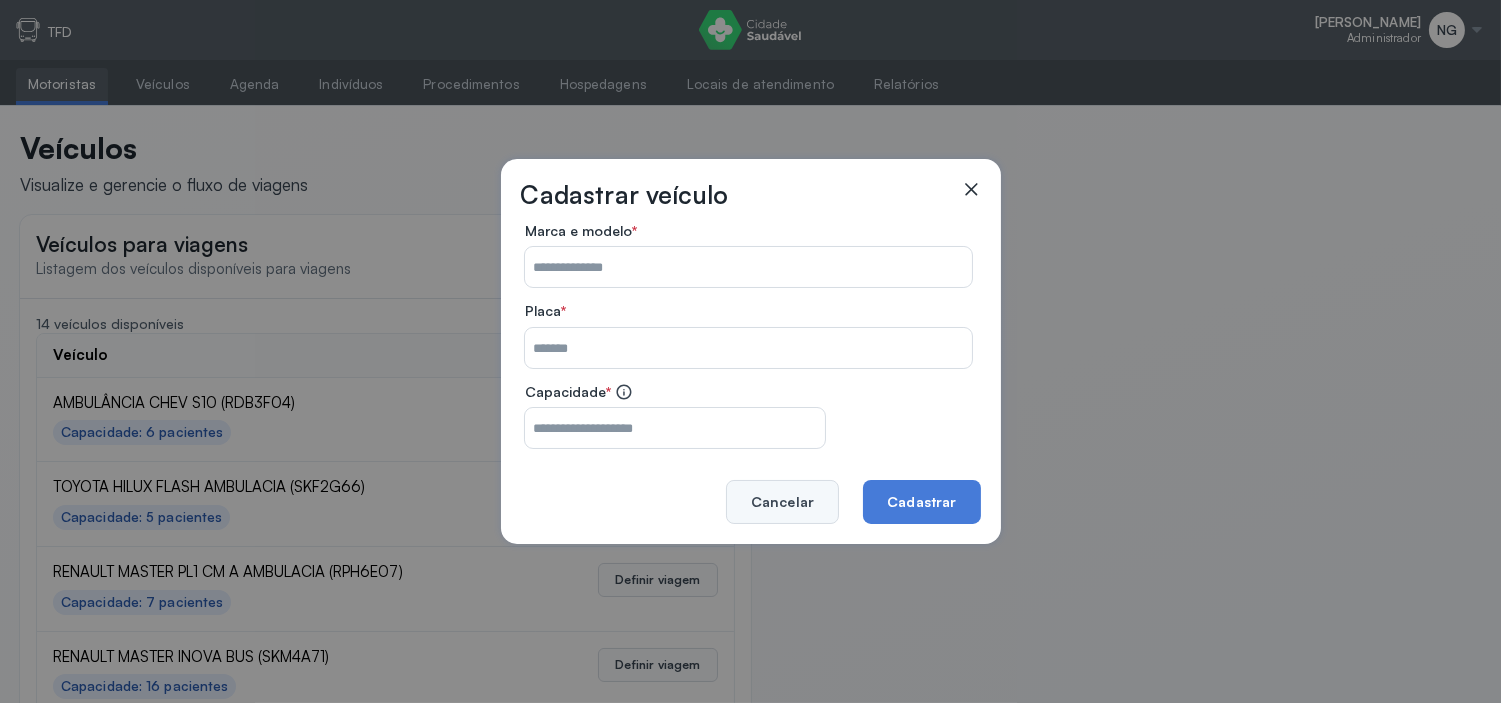 click on "Cancelar" 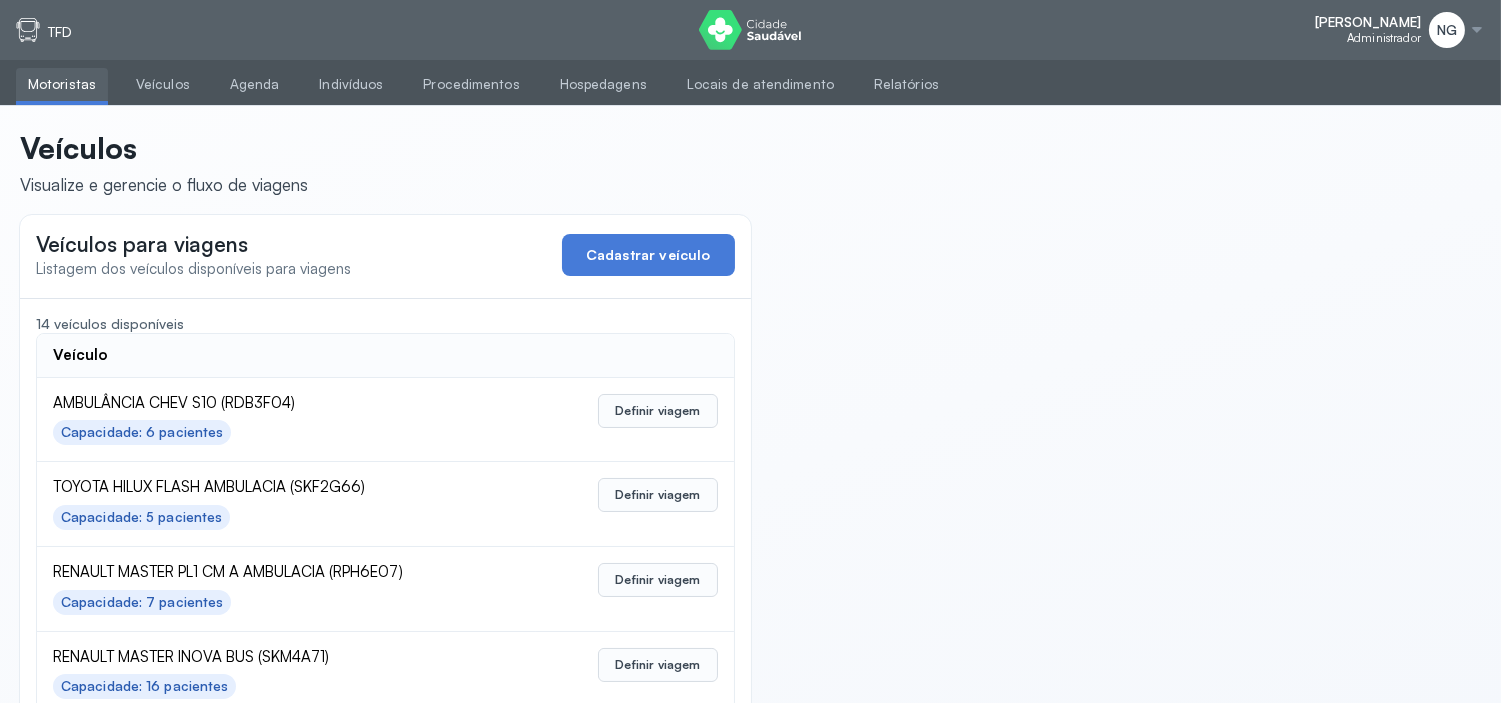 click on "Motoristas" at bounding box center [62, 84] 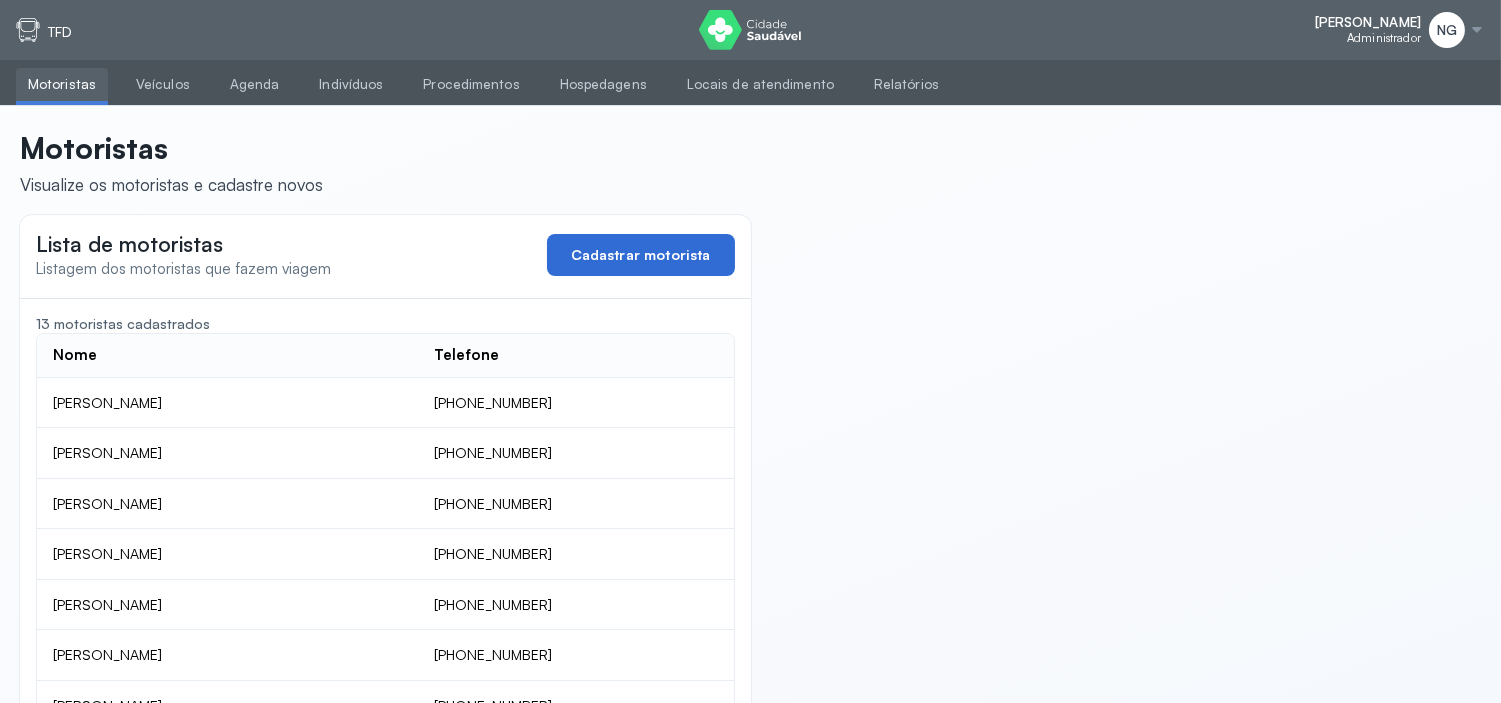 click on "Cadastrar motorista" at bounding box center [641, 255] 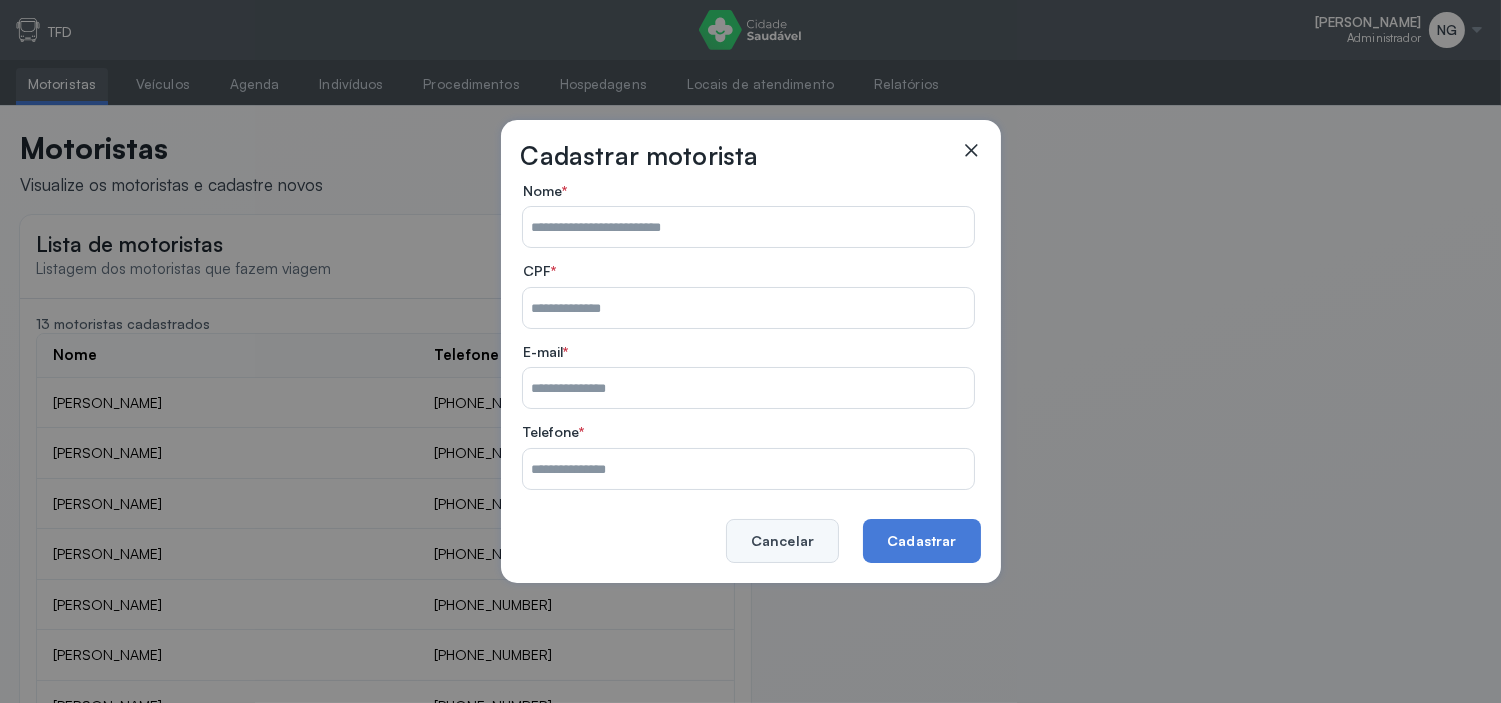 click on "Cancelar" 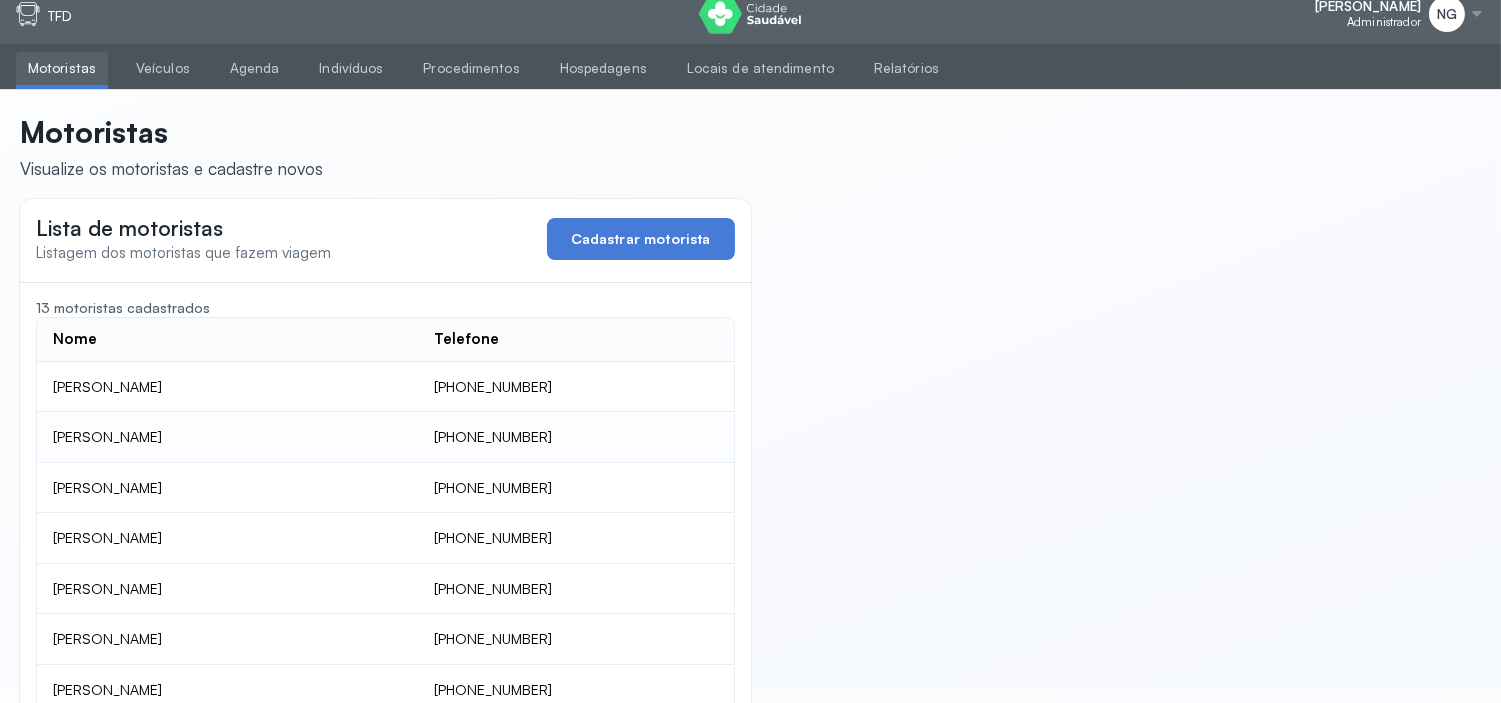scroll, scrollTop: 0, scrollLeft: 0, axis: both 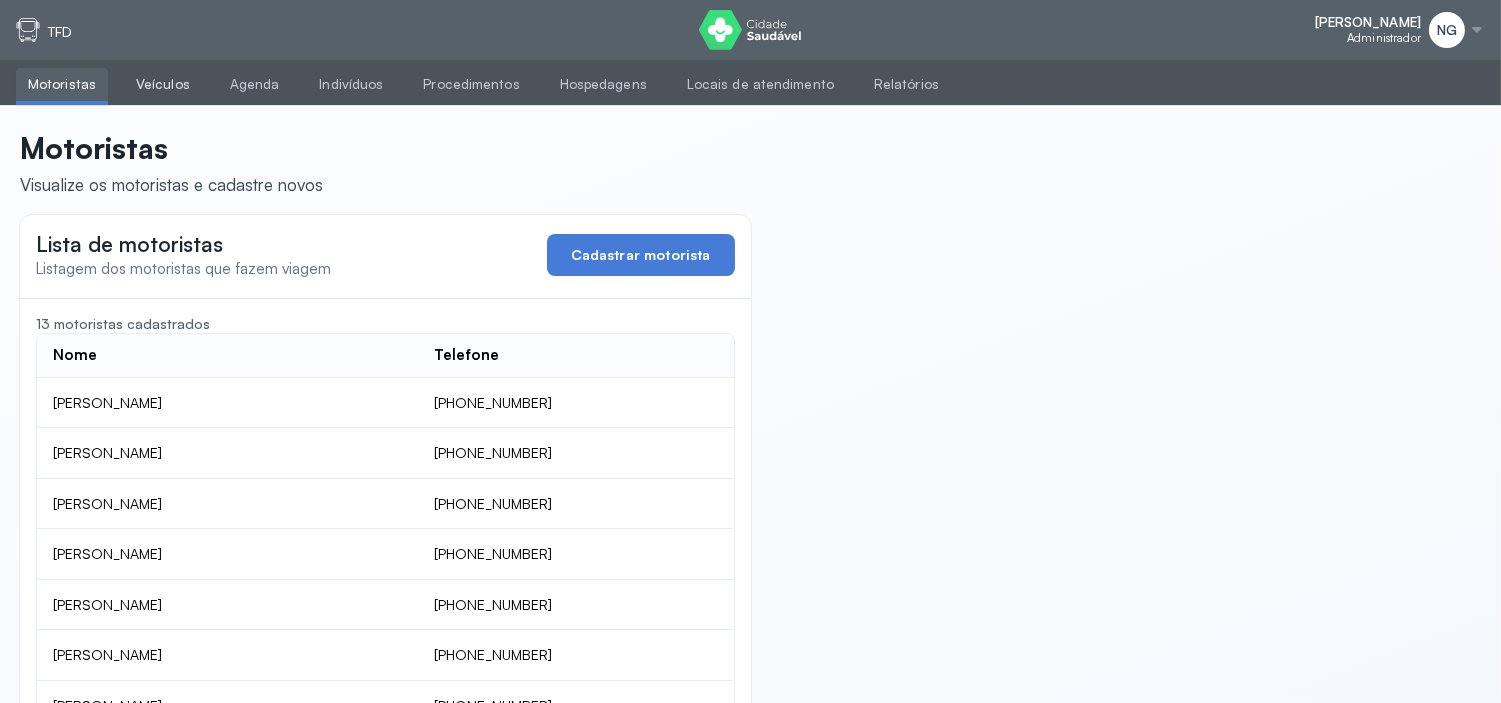 click on "Veículos" at bounding box center [163, 84] 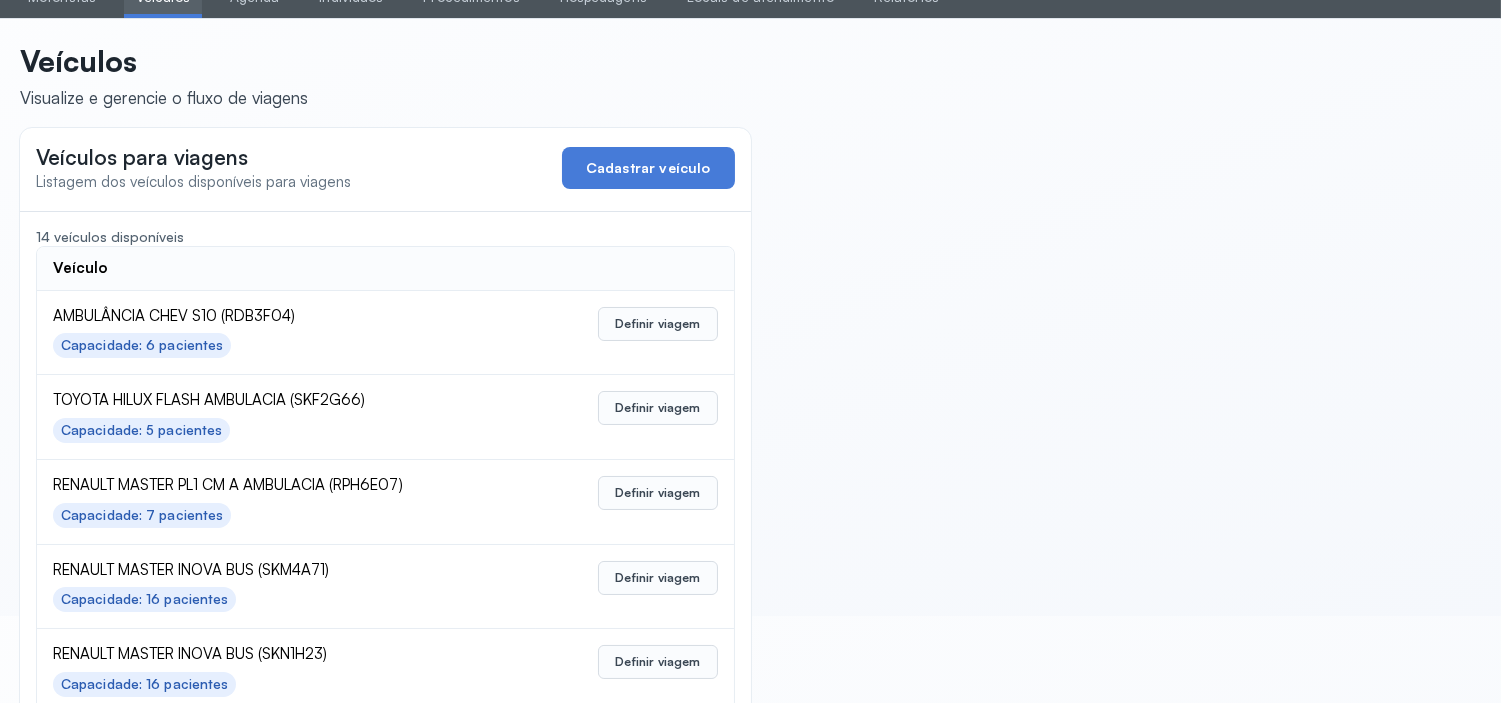 scroll, scrollTop: 111, scrollLeft: 0, axis: vertical 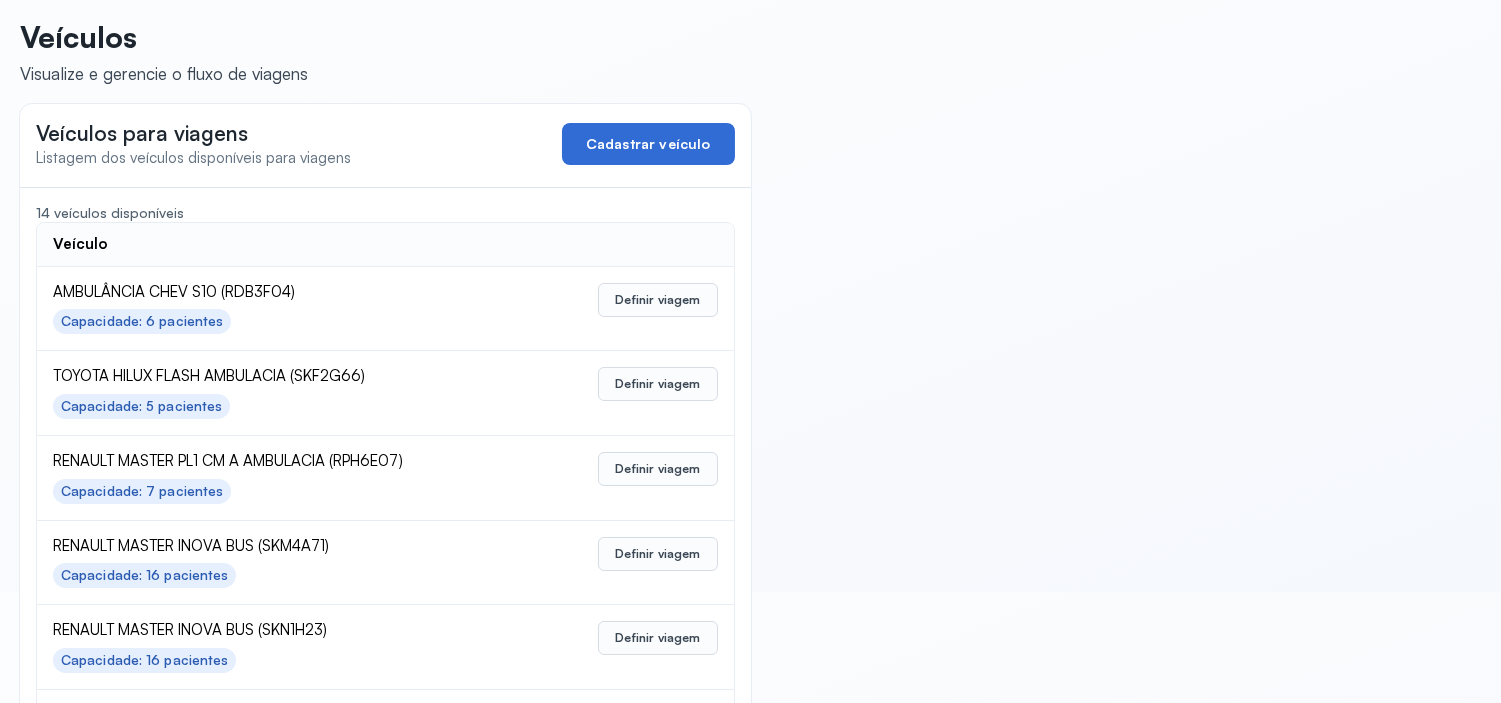 click on "Cadastrar veículo" 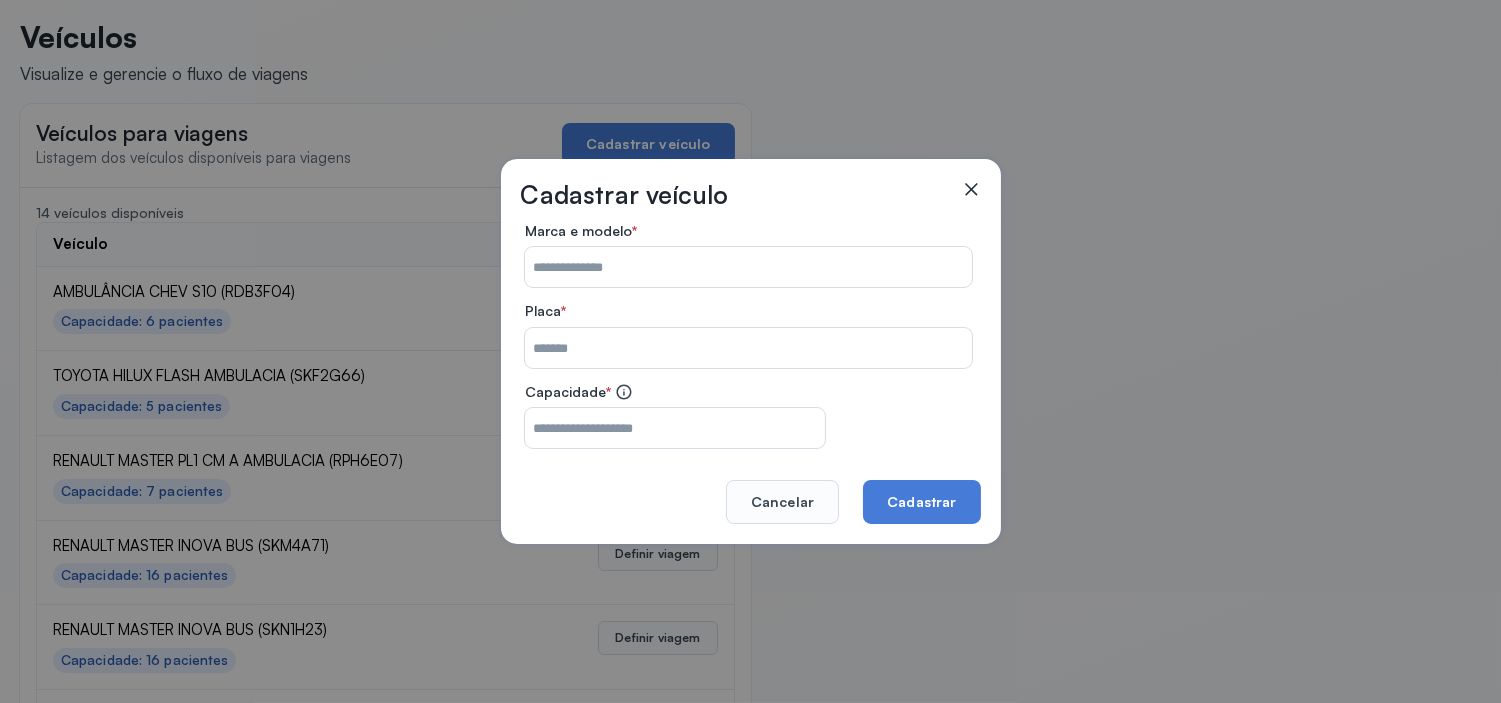 click 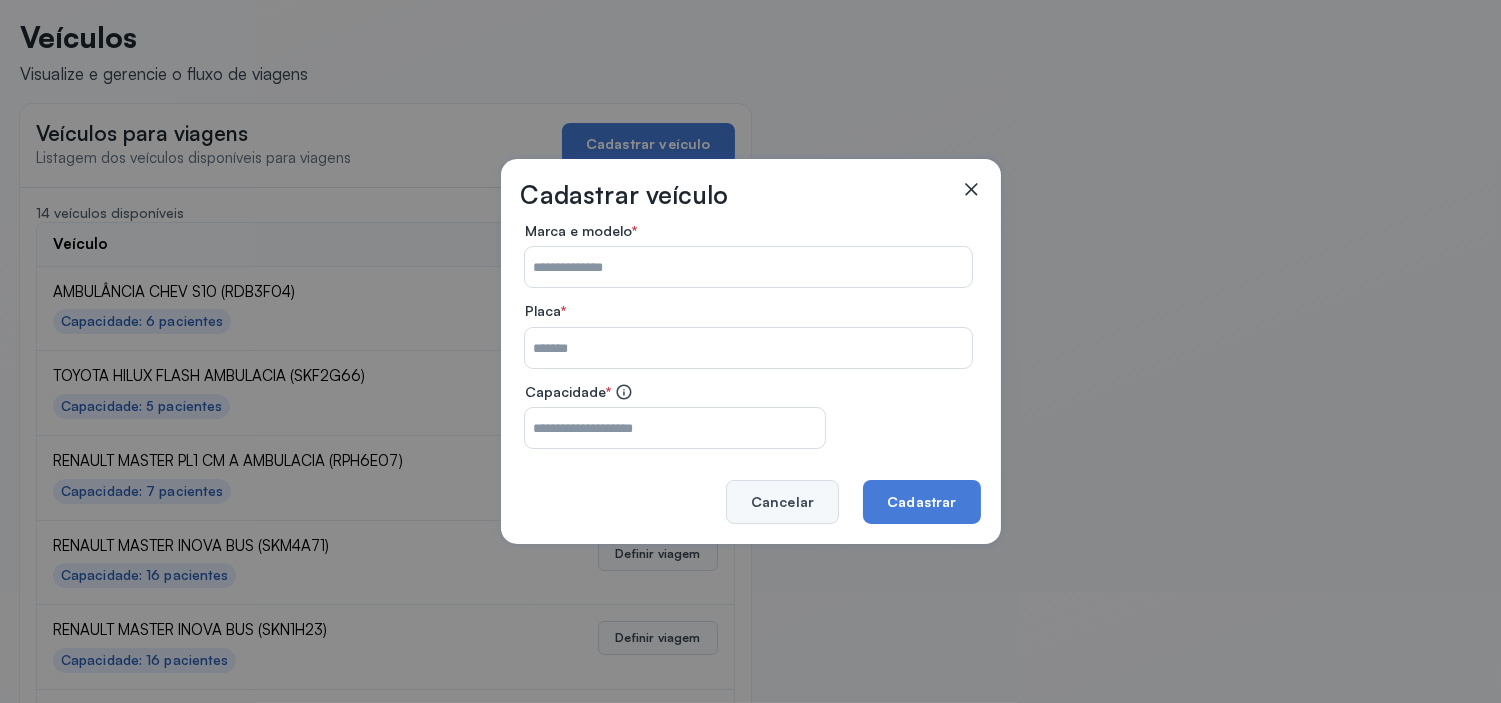click on "Cancelar" 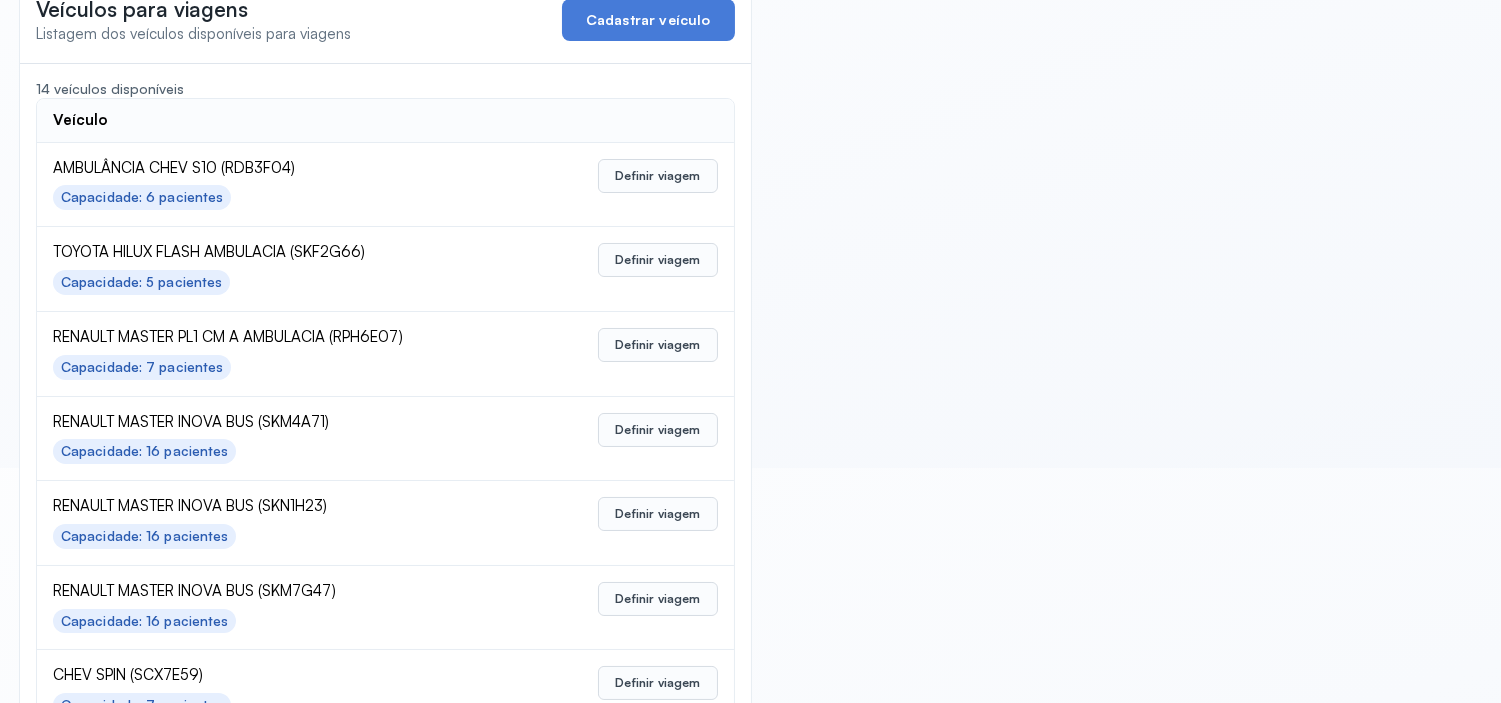 scroll, scrollTop: 333, scrollLeft: 0, axis: vertical 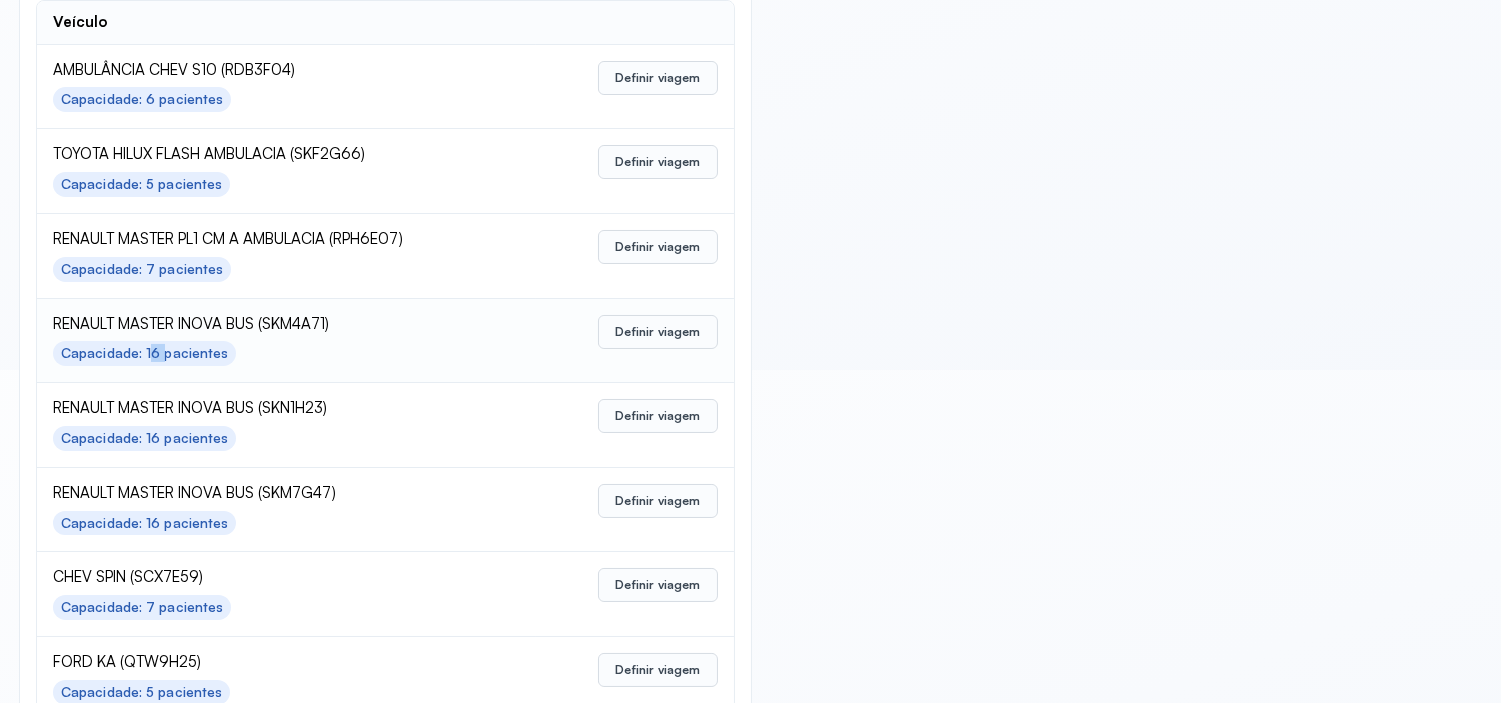 drag, startPoint x: 143, startPoint y: 355, endPoint x: 157, endPoint y: 358, distance: 14.3178215 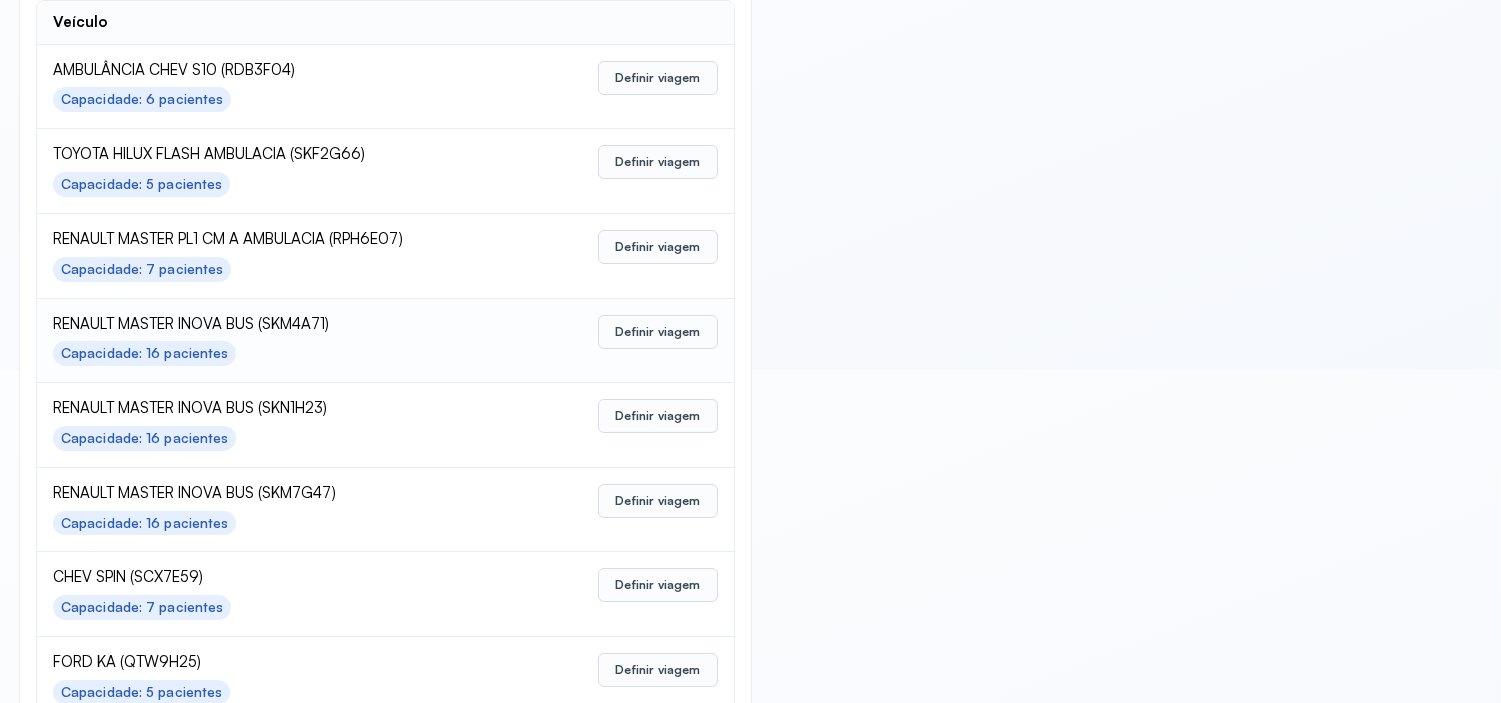 click on "Capacidade: 16 pacientes" at bounding box center (144, 353) 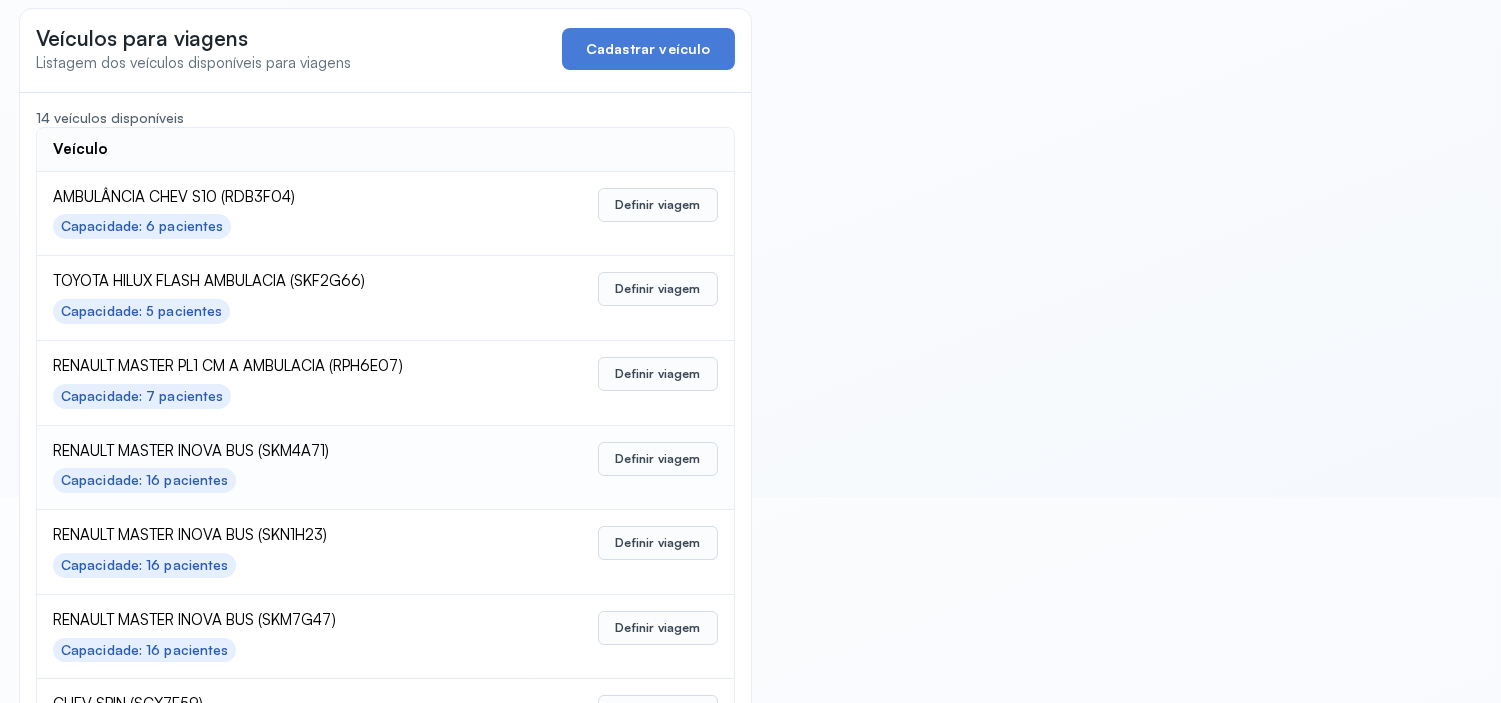scroll, scrollTop: 341, scrollLeft: 0, axis: vertical 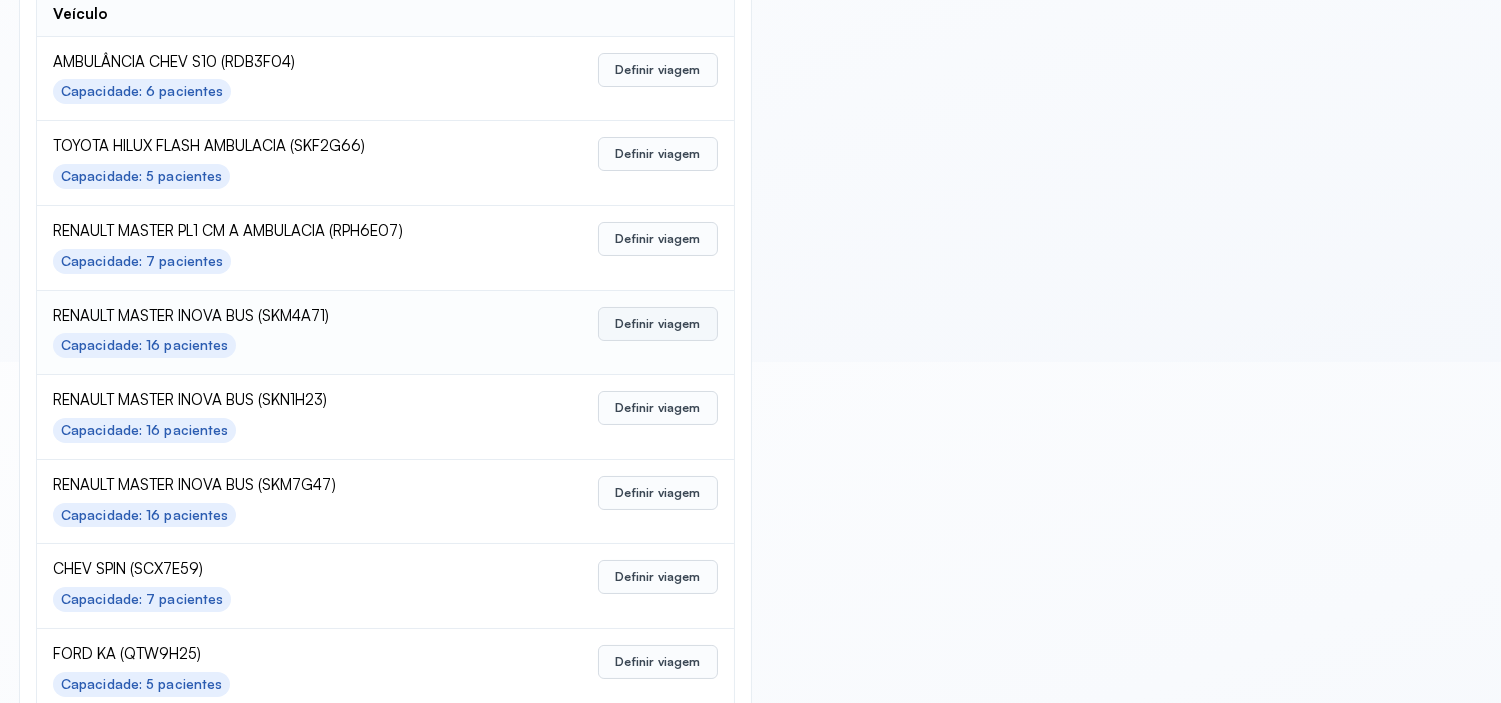 click on "Definir viagem" at bounding box center [657, 324] 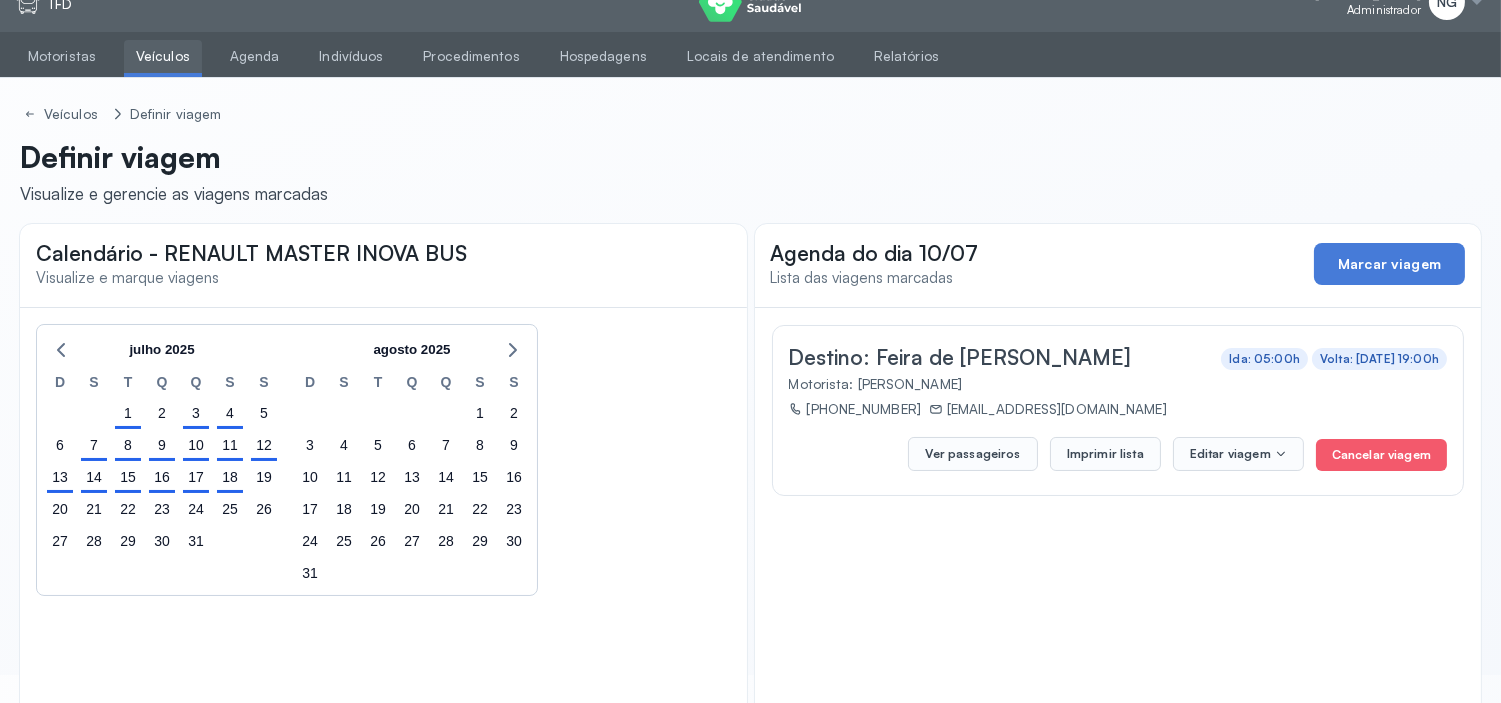scroll, scrollTop: 0, scrollLeft: 0, axis: both 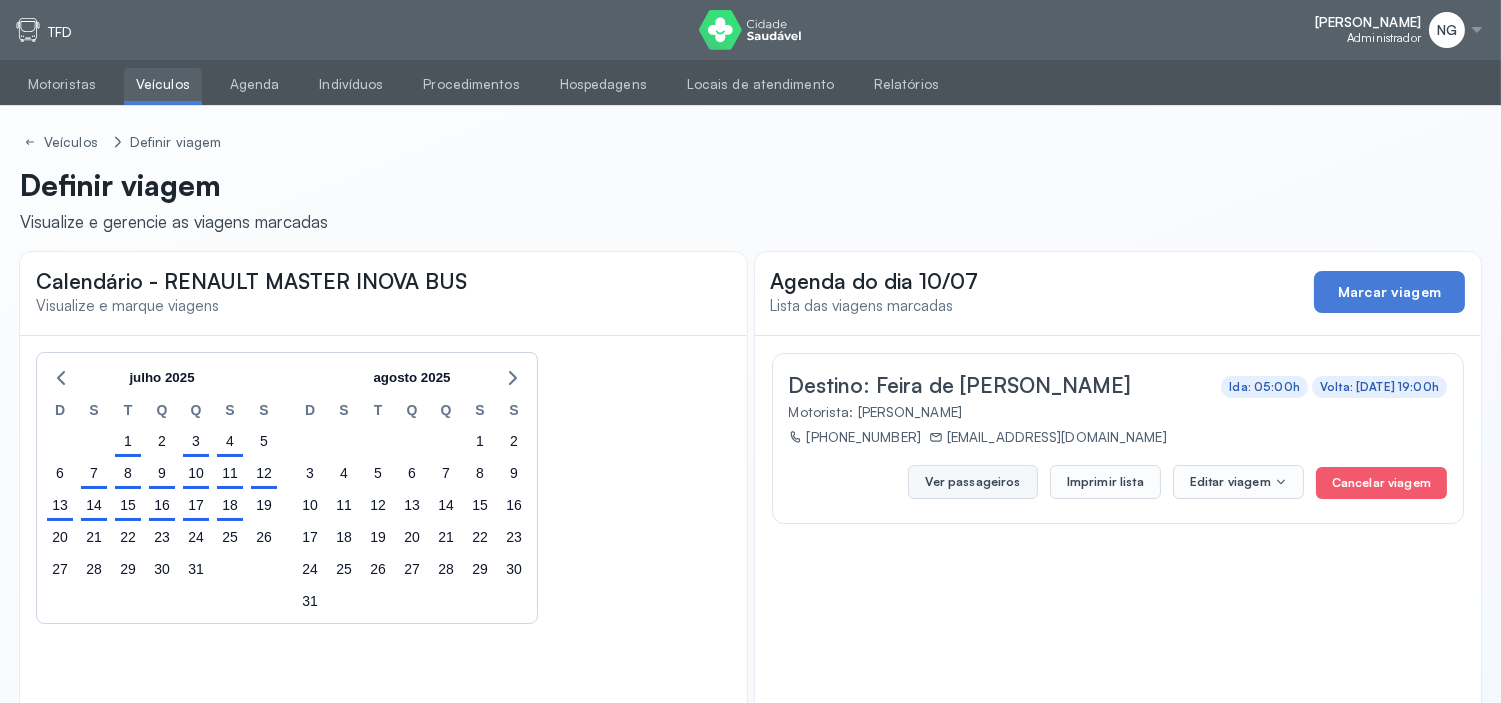 click on "Ver passageiros" at bounding box center [972, 482] 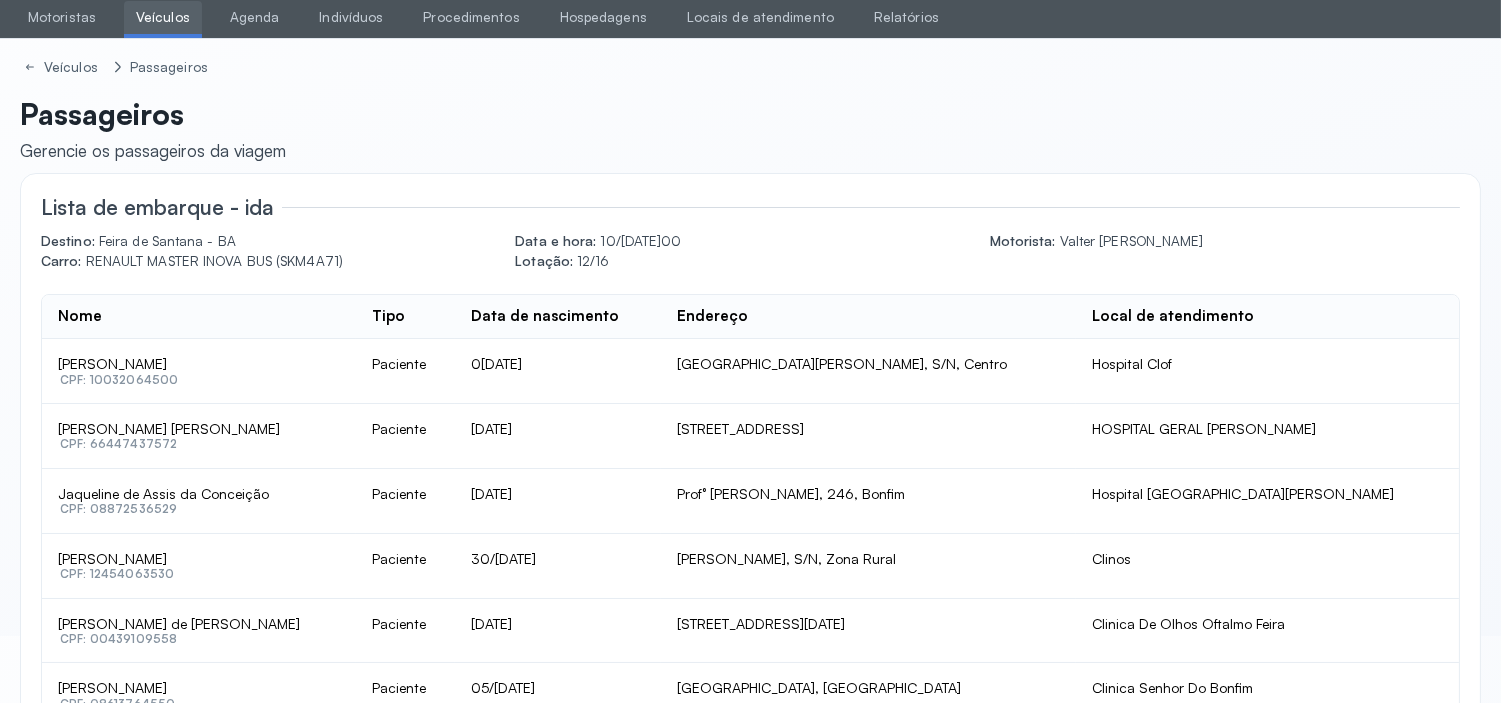 scroll, scrollTop: 62, scrollLeft: 0, axis: vertical 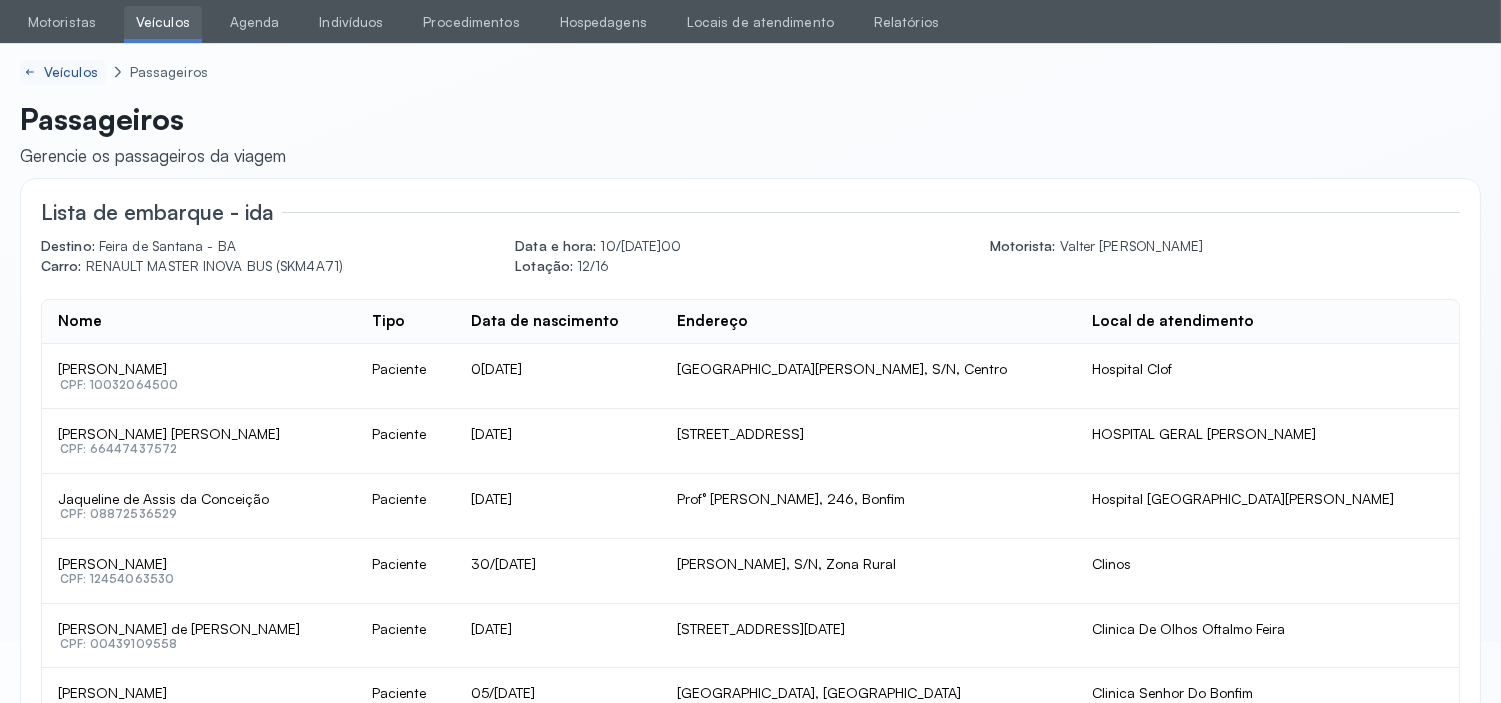 click 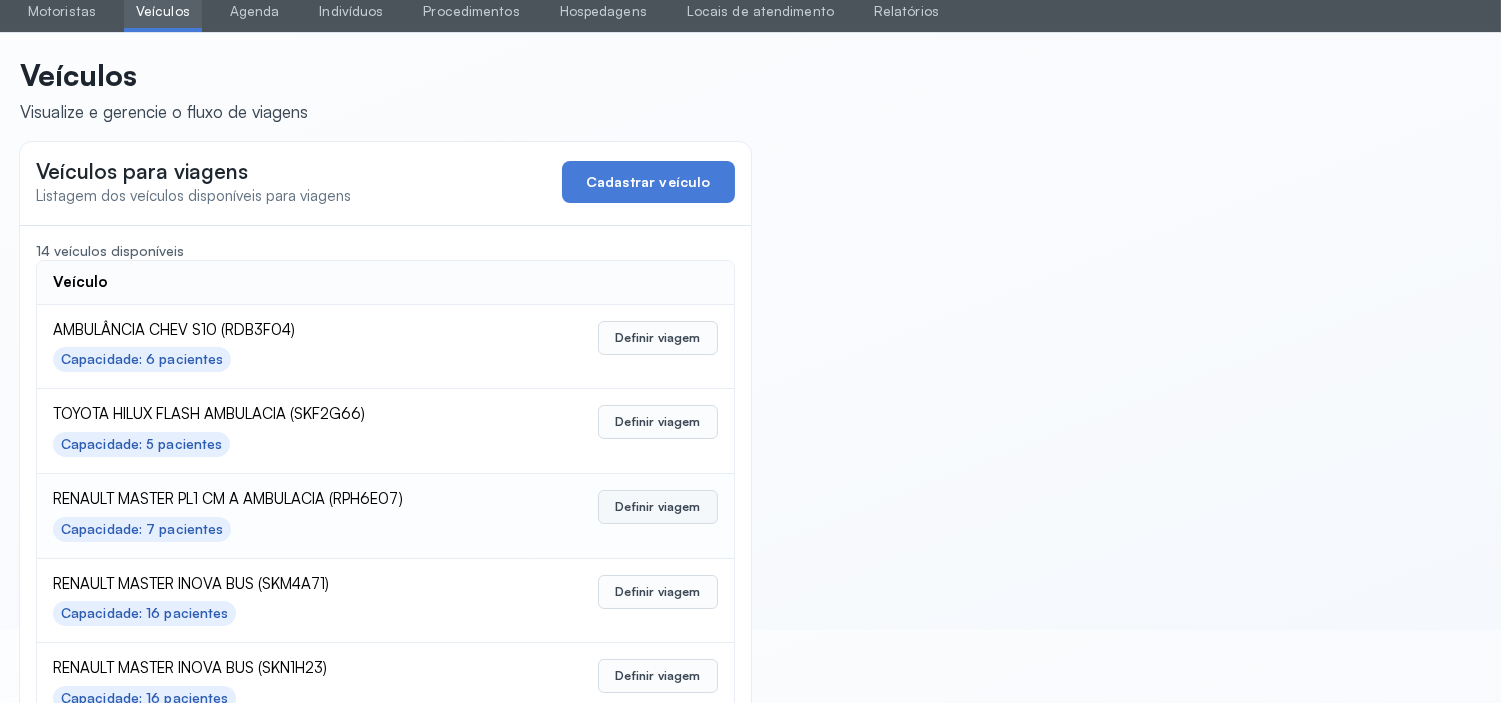 scroll, scrollTop: 111, scrollLeft: 0, axis: vertical 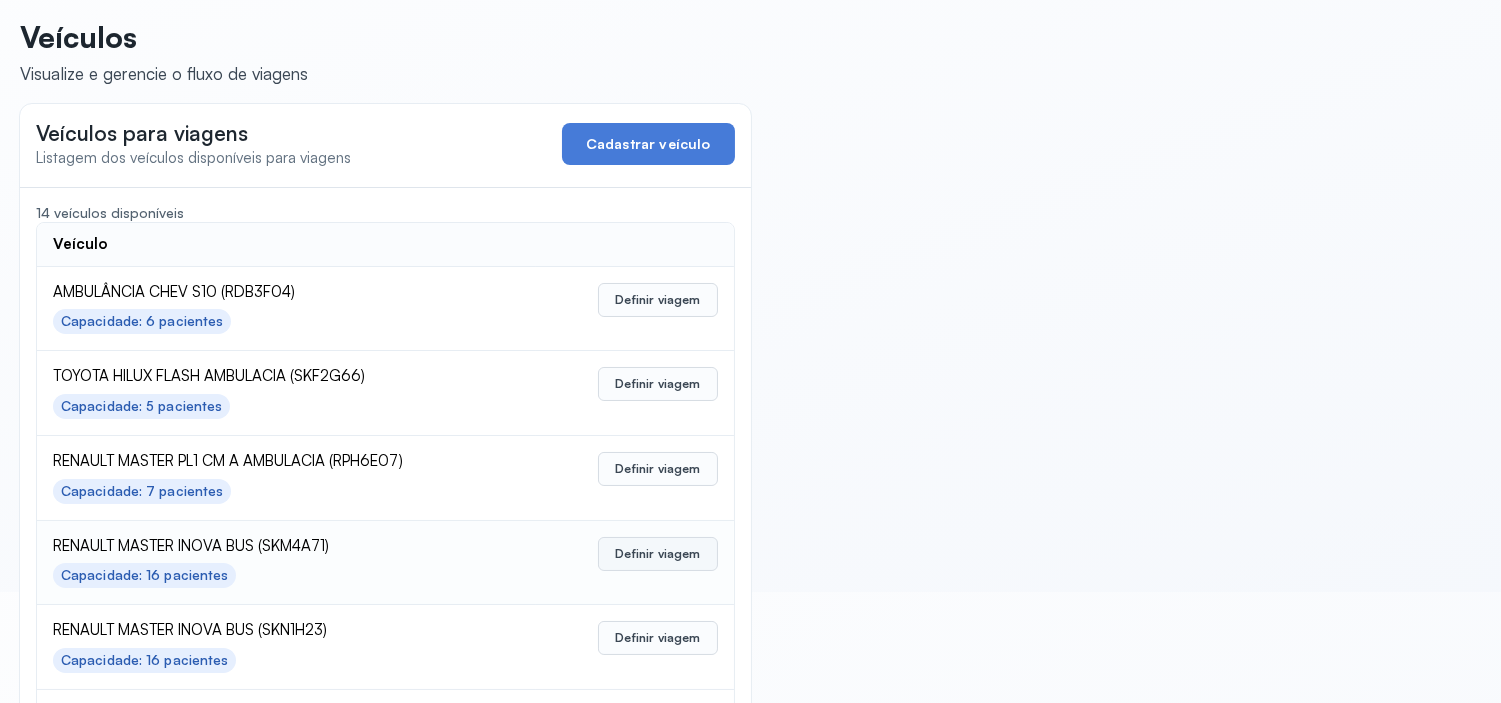 click on "Definir viagem" at bounding box center [657, 554] 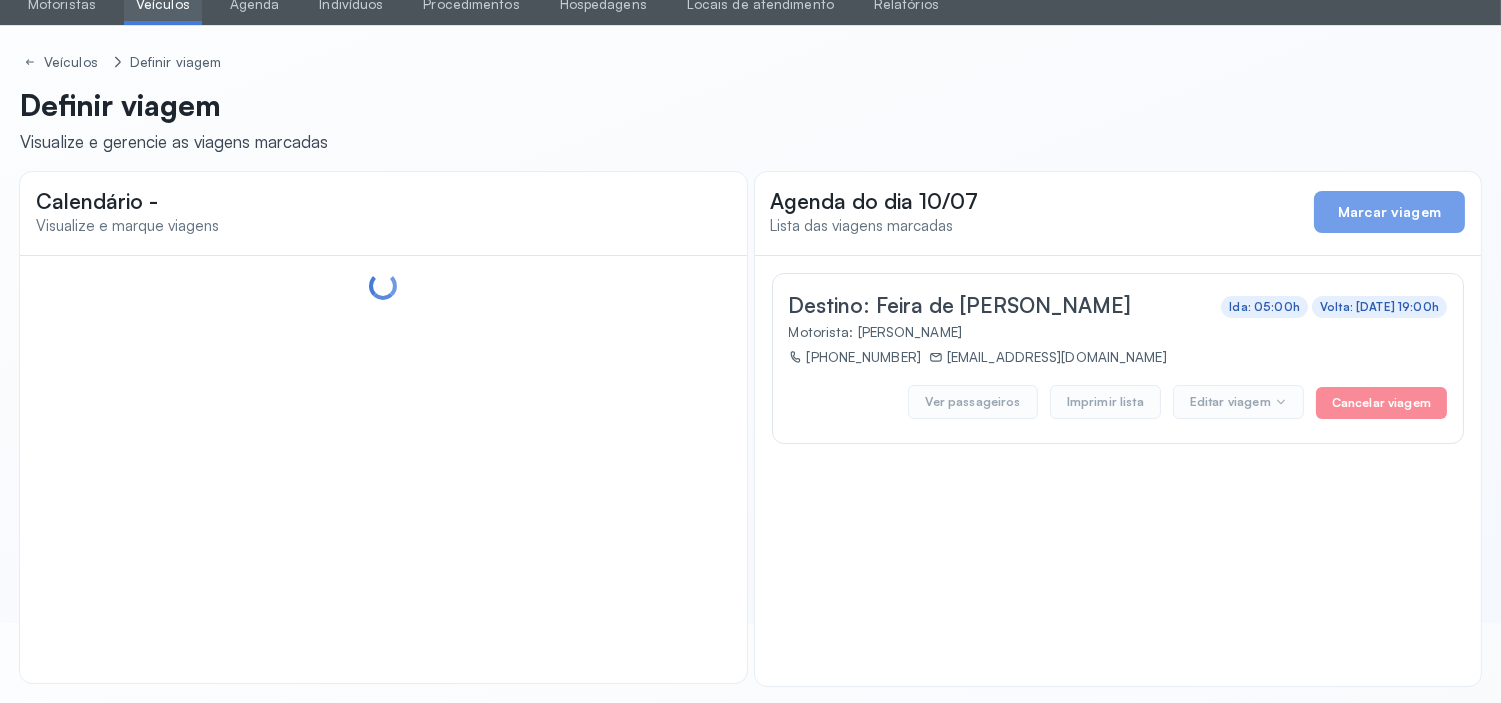 scroll, scrollTop: 83, scrollLeft: 0, axis: vertical 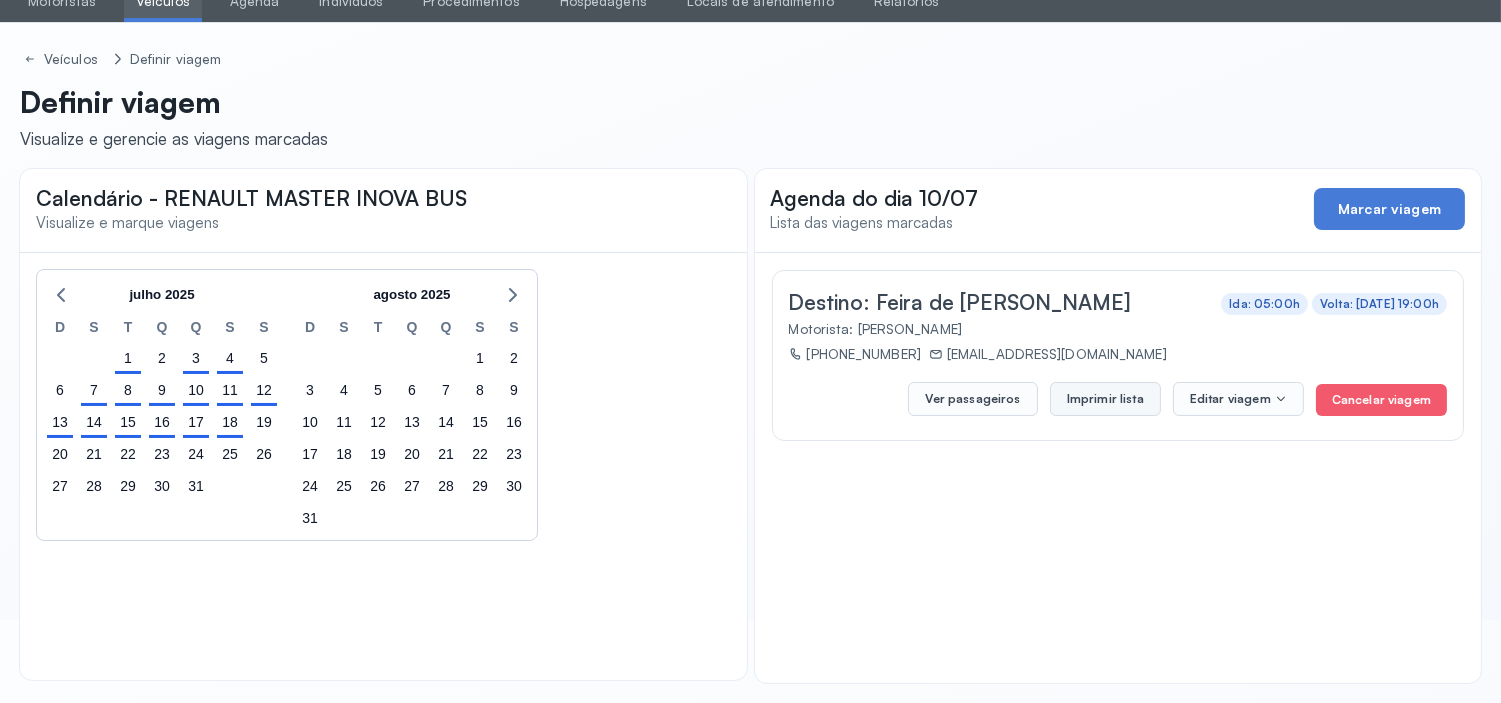 click on "Imprimir lista" at bounding box center [1105, 399] 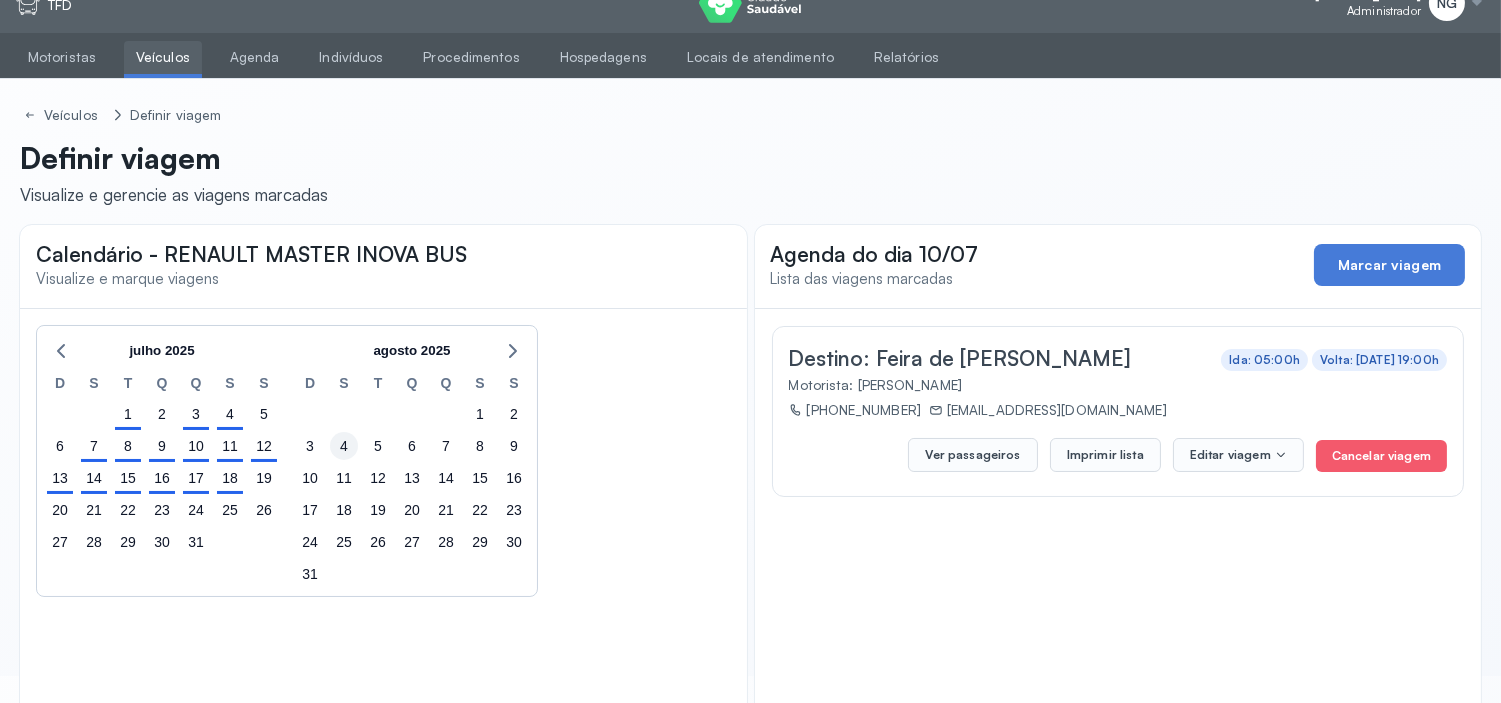 scroll, scrollTop: 0, scrollLeft: 0, axis: both 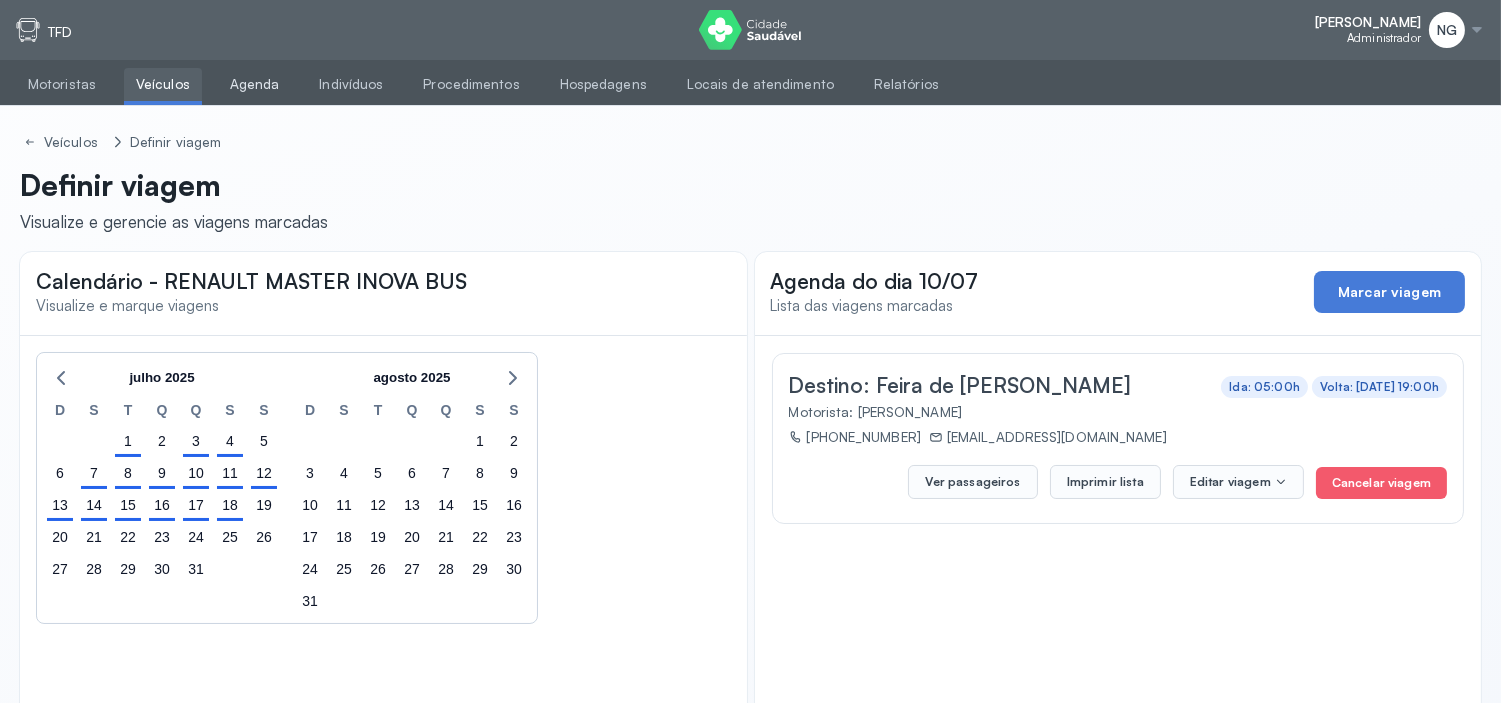 click on "Agenda" at bounding box center [255, 84] 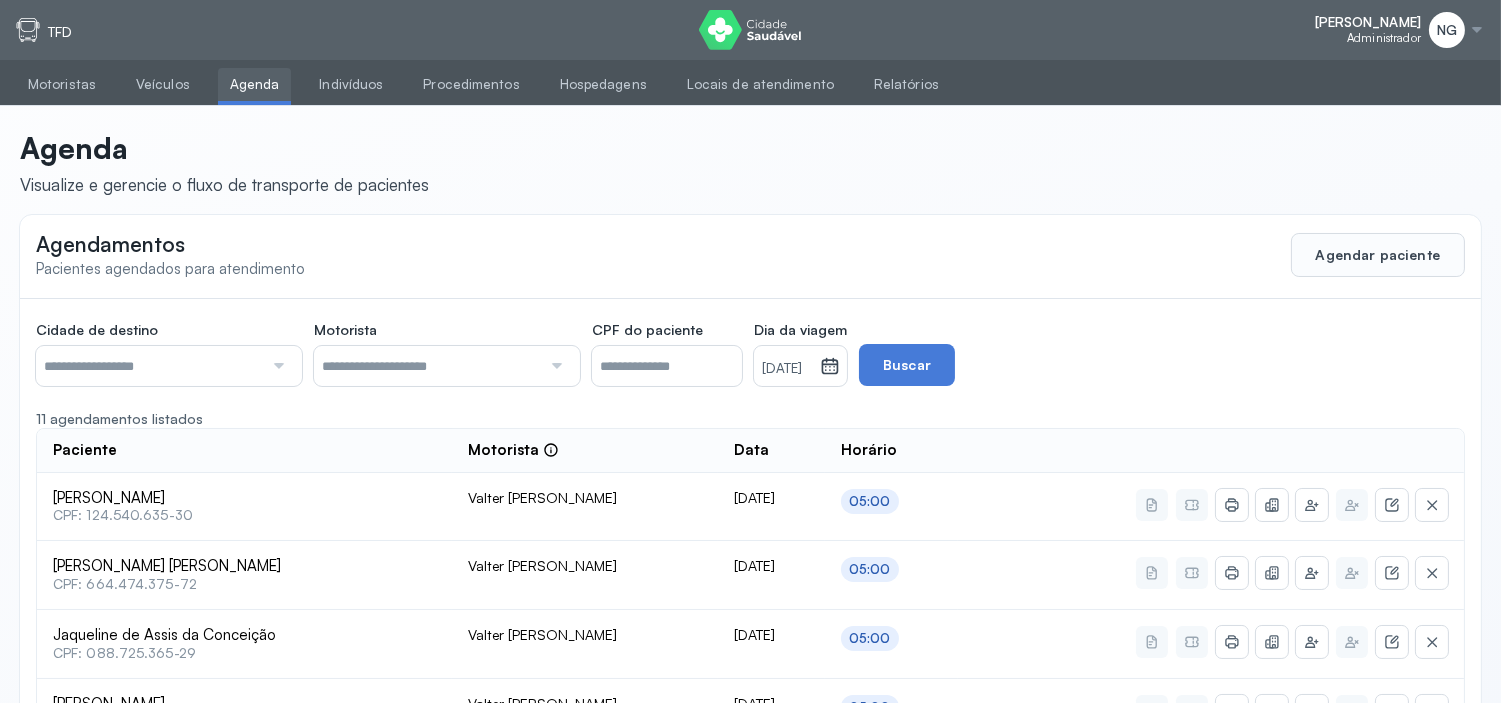 scroll, scrollTop: 111, scrollLeft: 0, axis: vertical 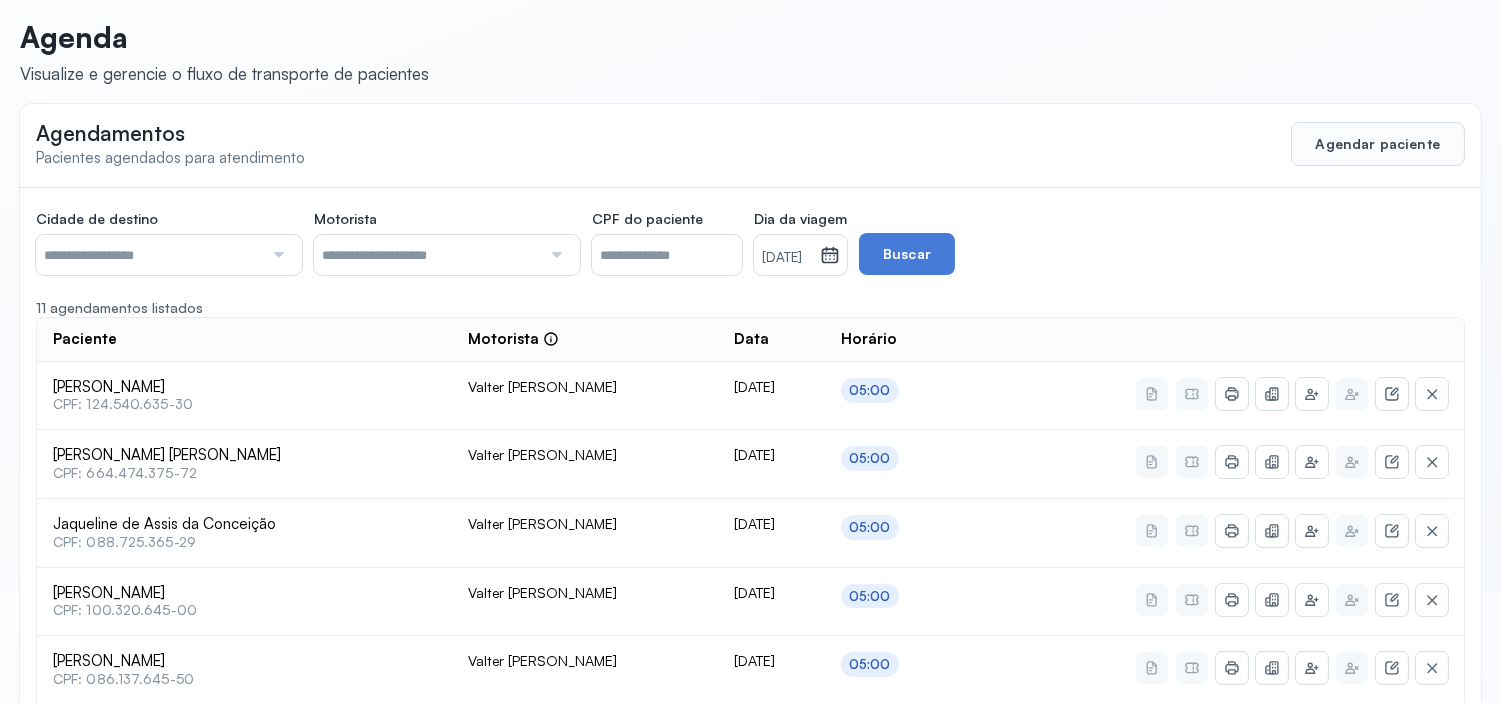 click 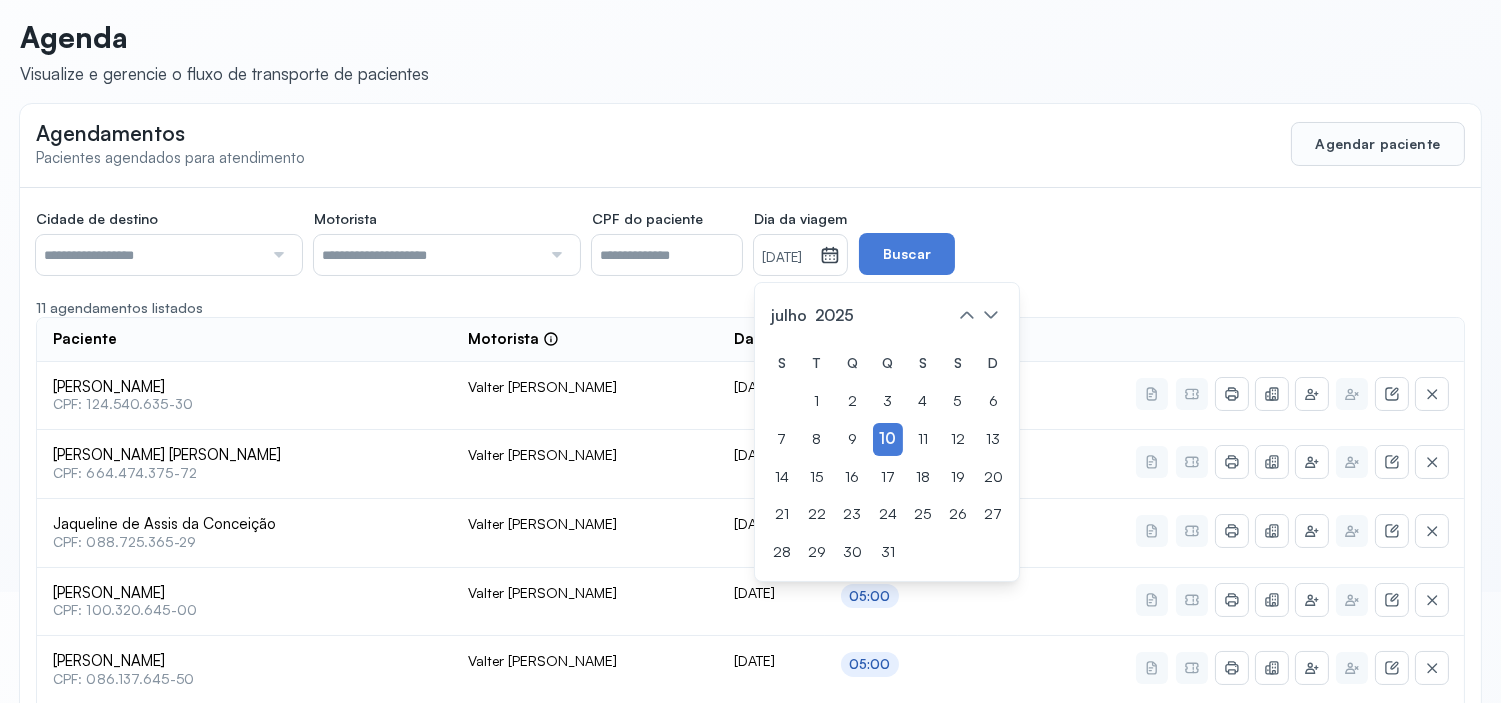 click on "Agendamentos Pacientes agendados para atendimento  Agendar paciente" 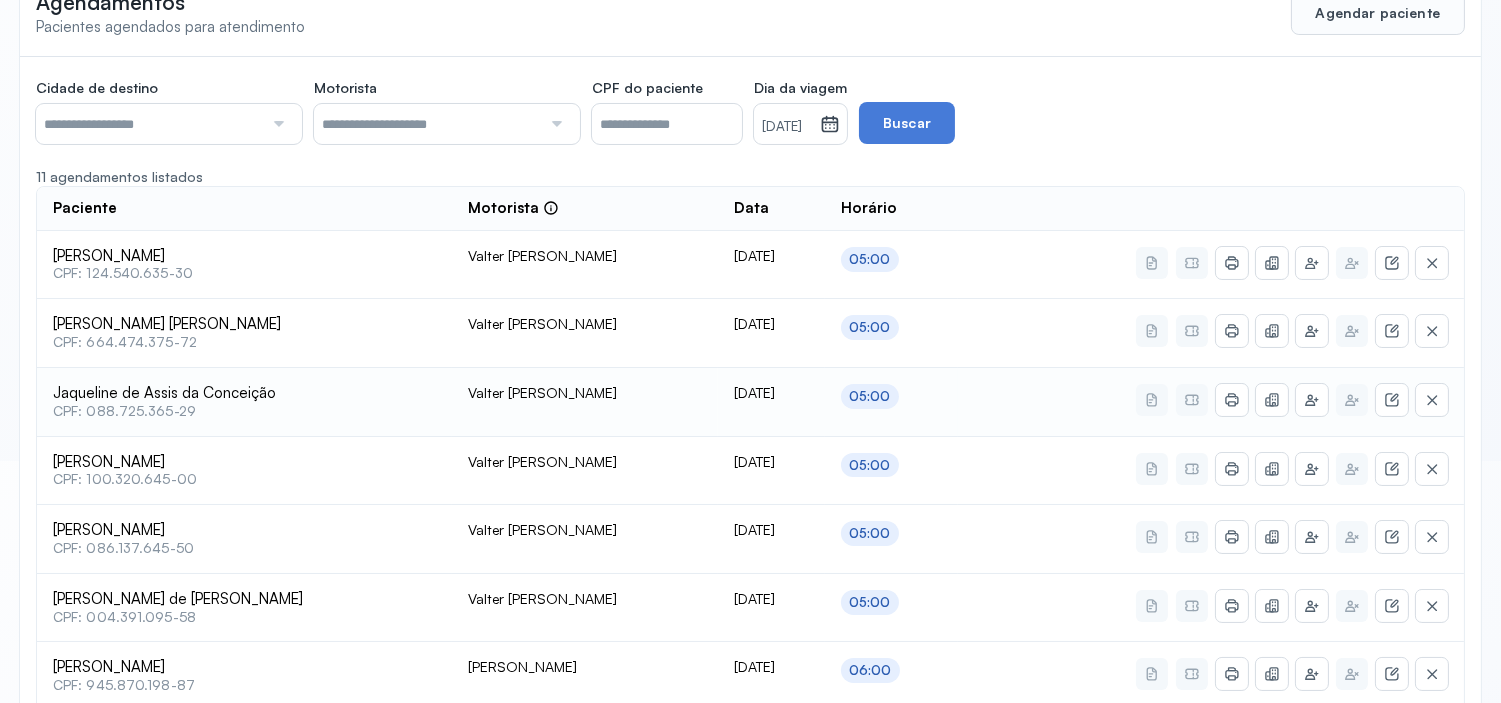 scroll, scrollTop: 222, scrollLeft: 0, axis: vertical 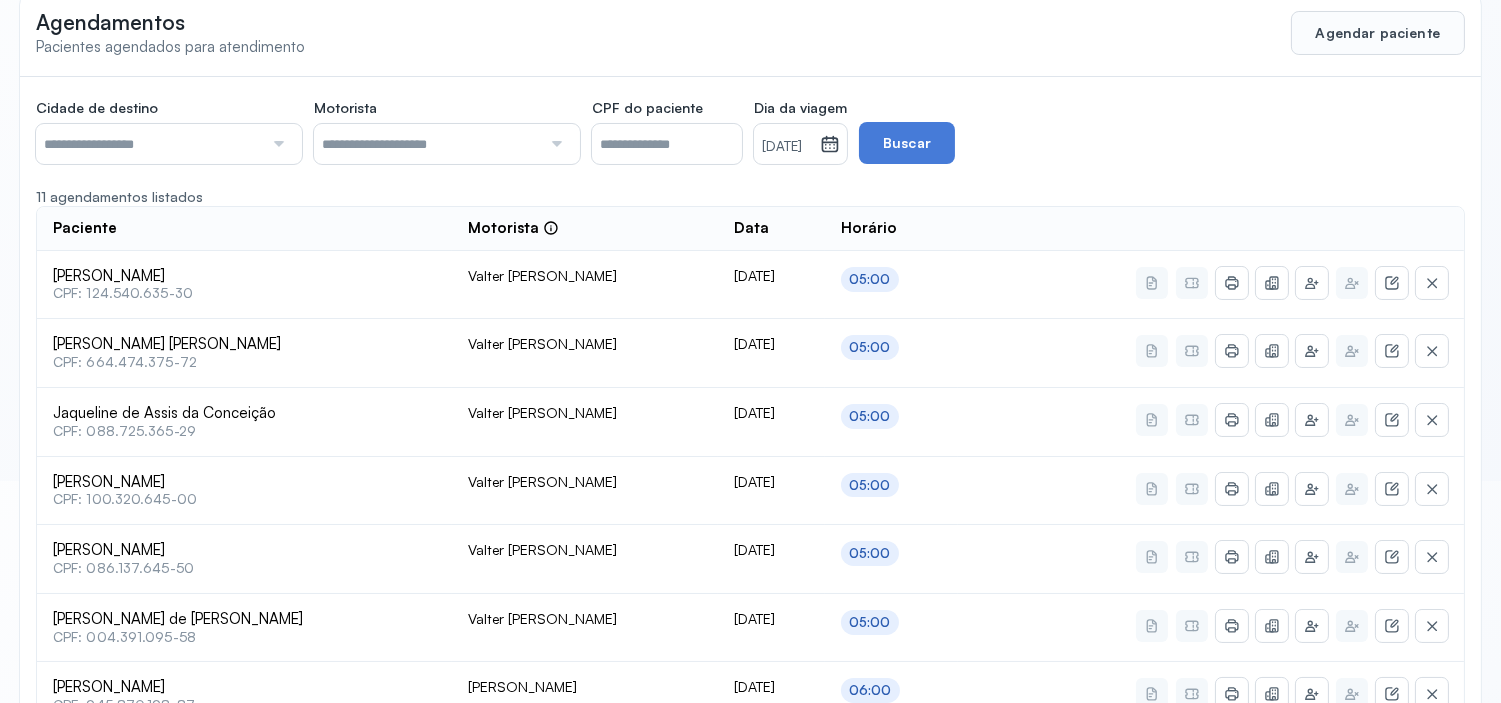 click at bounding box center (827, 144) 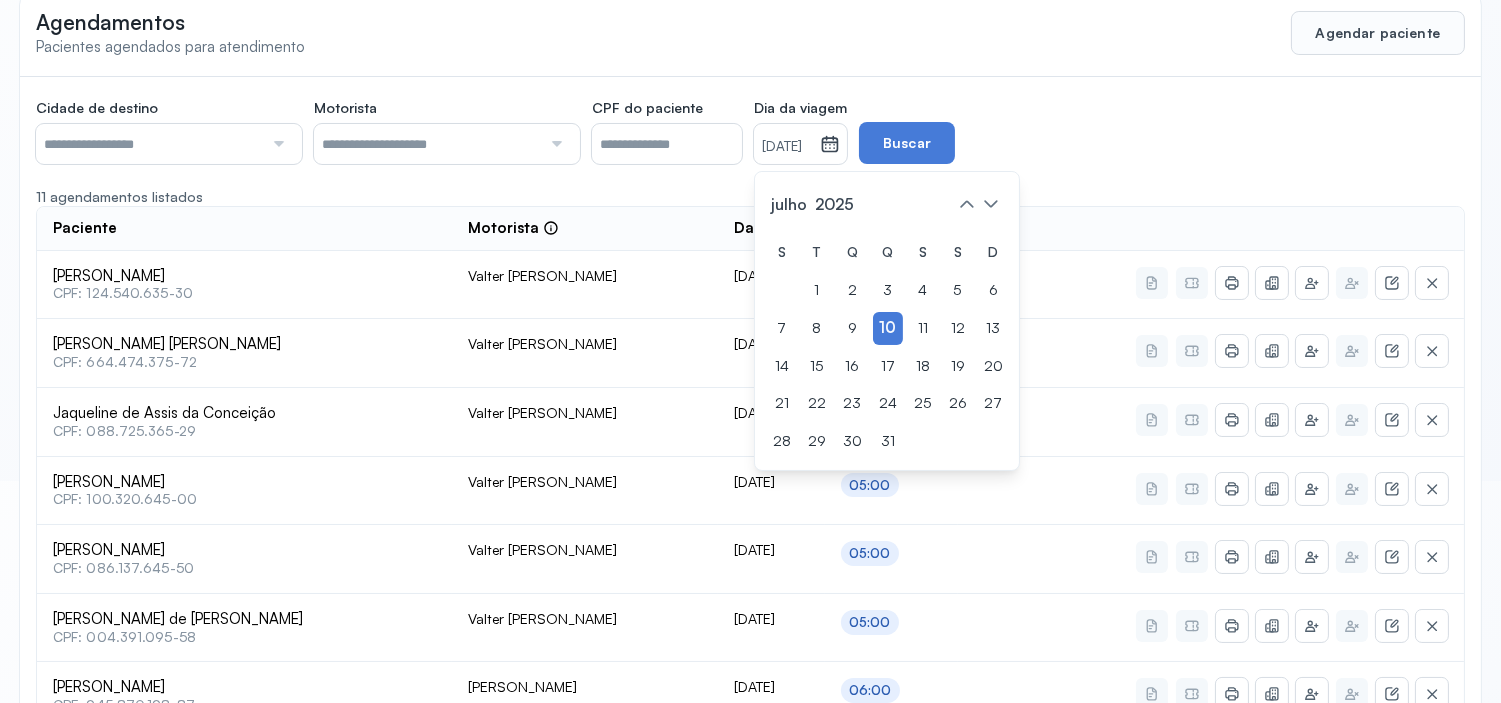 click on "Cidade de destino  Todas as cidades [GEOGRAPHIC_DATA] [GEOGRAPHIC_DATA] [GEOGRAPHIC_DATA] Jacobina Lauro de Freitas [PERSON_NAME] Motorista  Todos os motoristas [PERSON_NAME] [PERSON_NAME] Rios [PERSON_NAME] [PERSON_NAME] [PERSON_NAME] [PERSON_NAME] [PERSON_NAME] [PERSON_NAME] CPF do paciente  Dia da viagem  1[DATE] j[DATE] S T Q Q S S D 1 2 3 4 5 6 7 8 9 10 11 12 13 14 15 16 17 18 19 20 21 22 23 24 25 26 27 28 29 30 3[DATE] fev mar abr maio jun [DATE] ago set out nov d[DATE] 2019 2020 2021 2022 2023 2024 2025 2026 2027 2028 2029  Buscar" at bounding box center (586, 128) 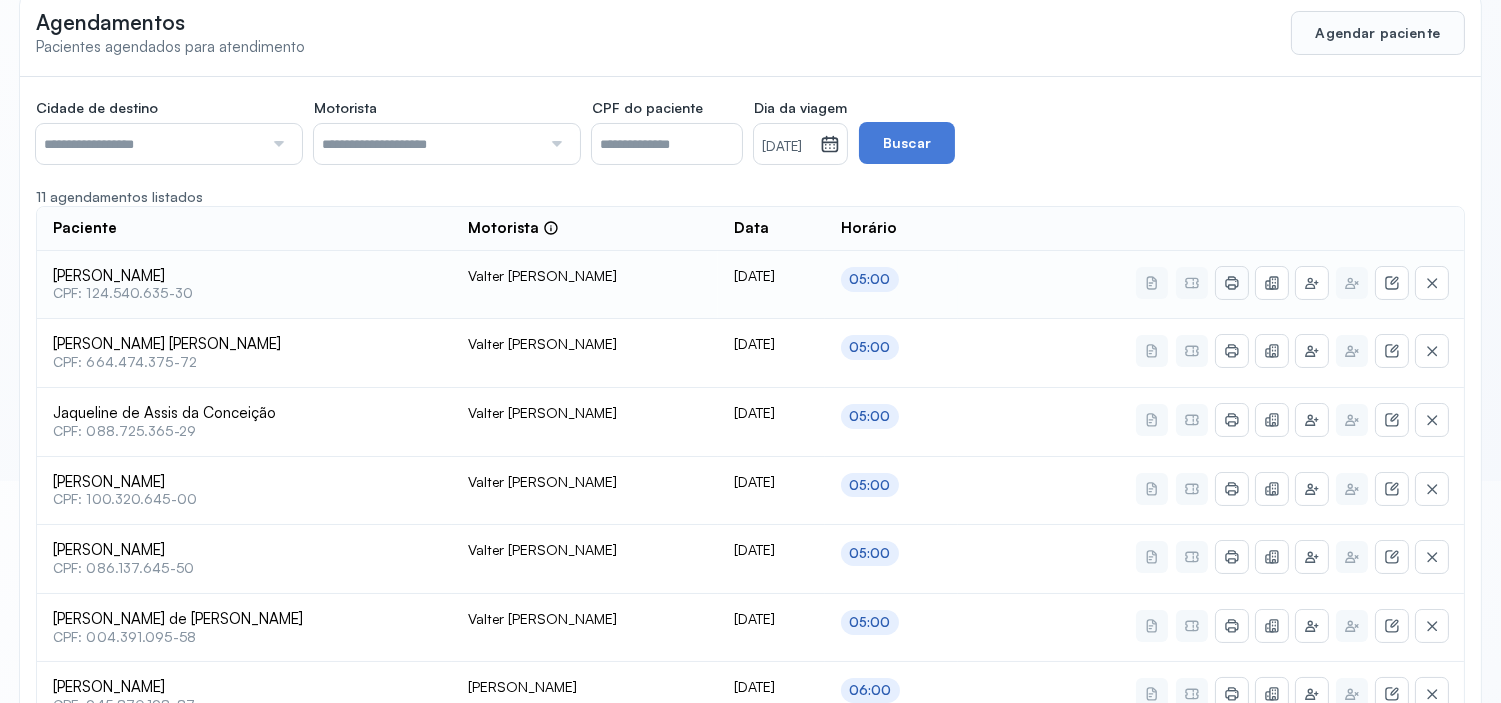 click 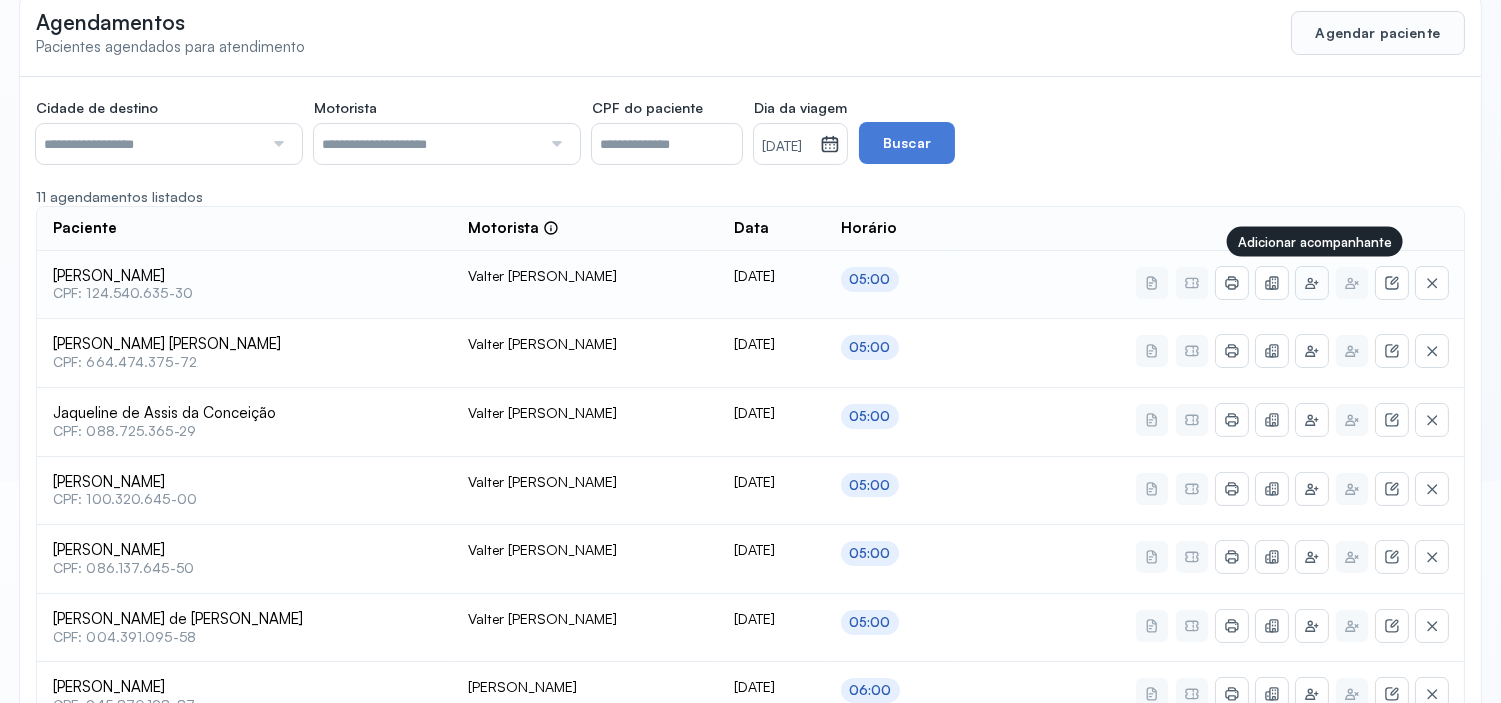 click 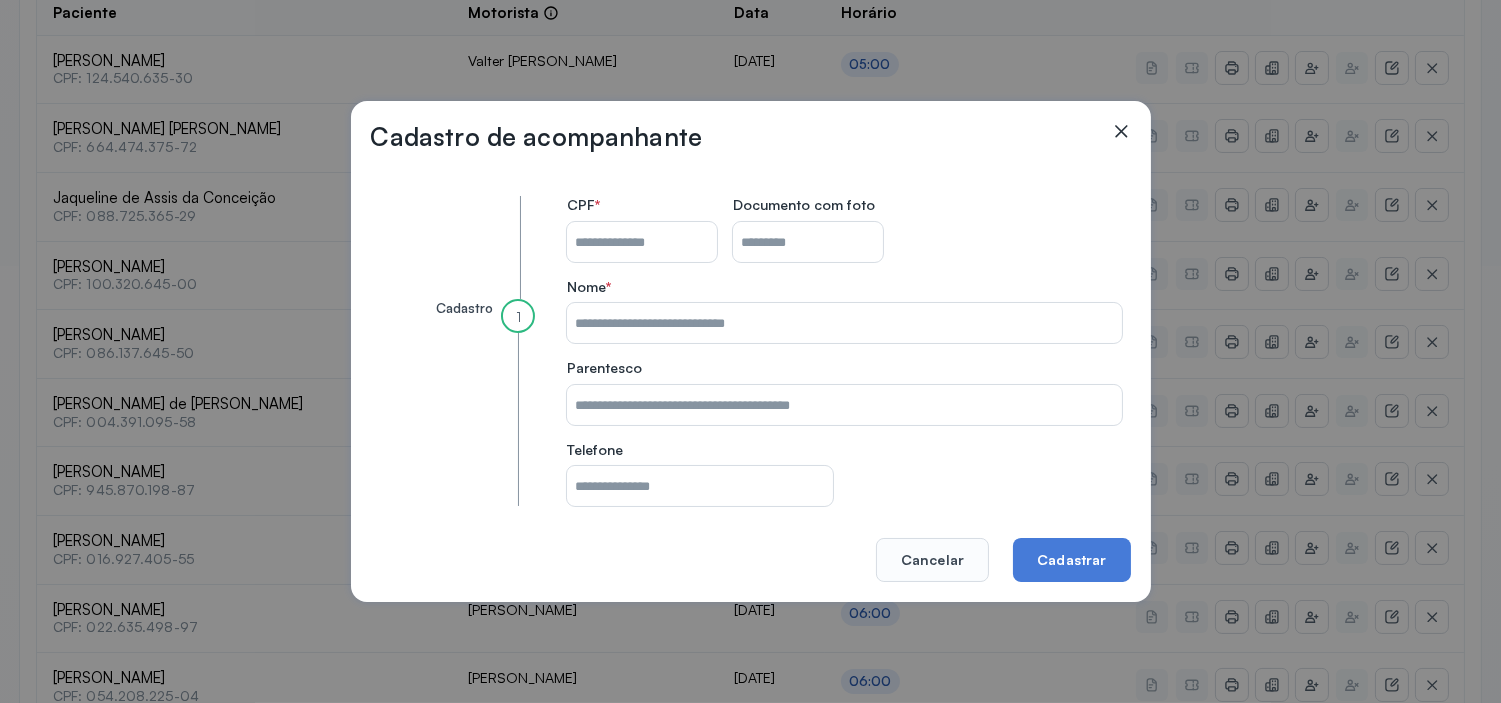 scroll, scrollTop: 444, scrollLeft: 0, axis: vertical 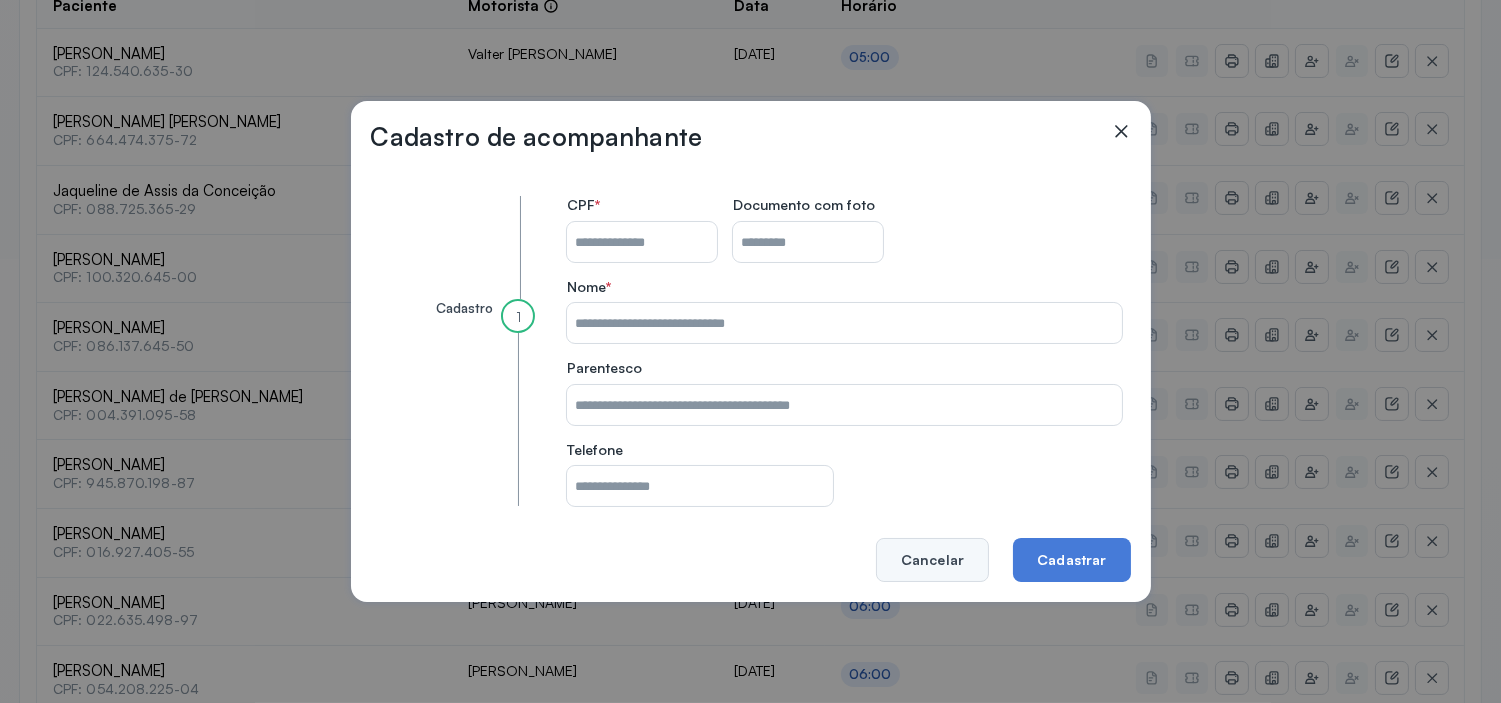 click on "Cancelar" 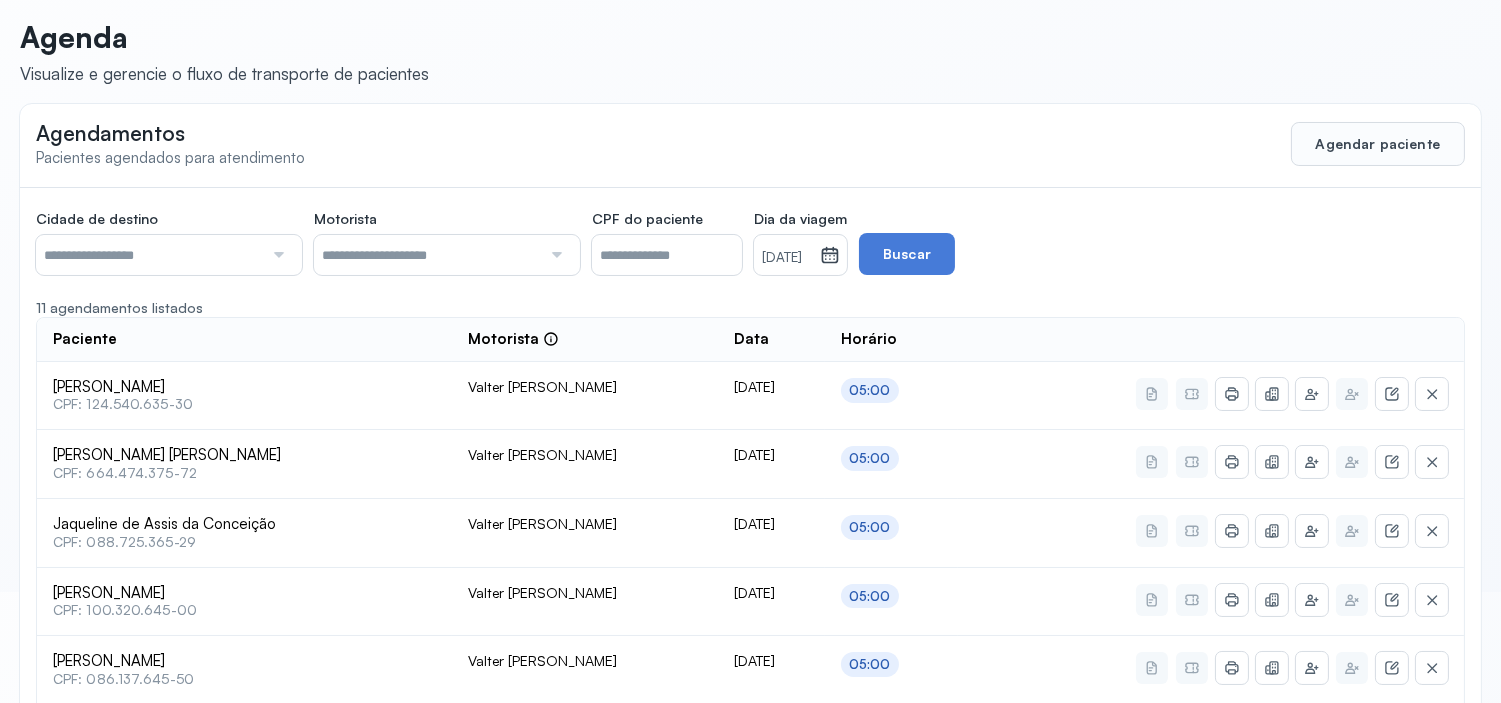 scroll, scrollTop: 0, scrollLeft: 0, axis: both 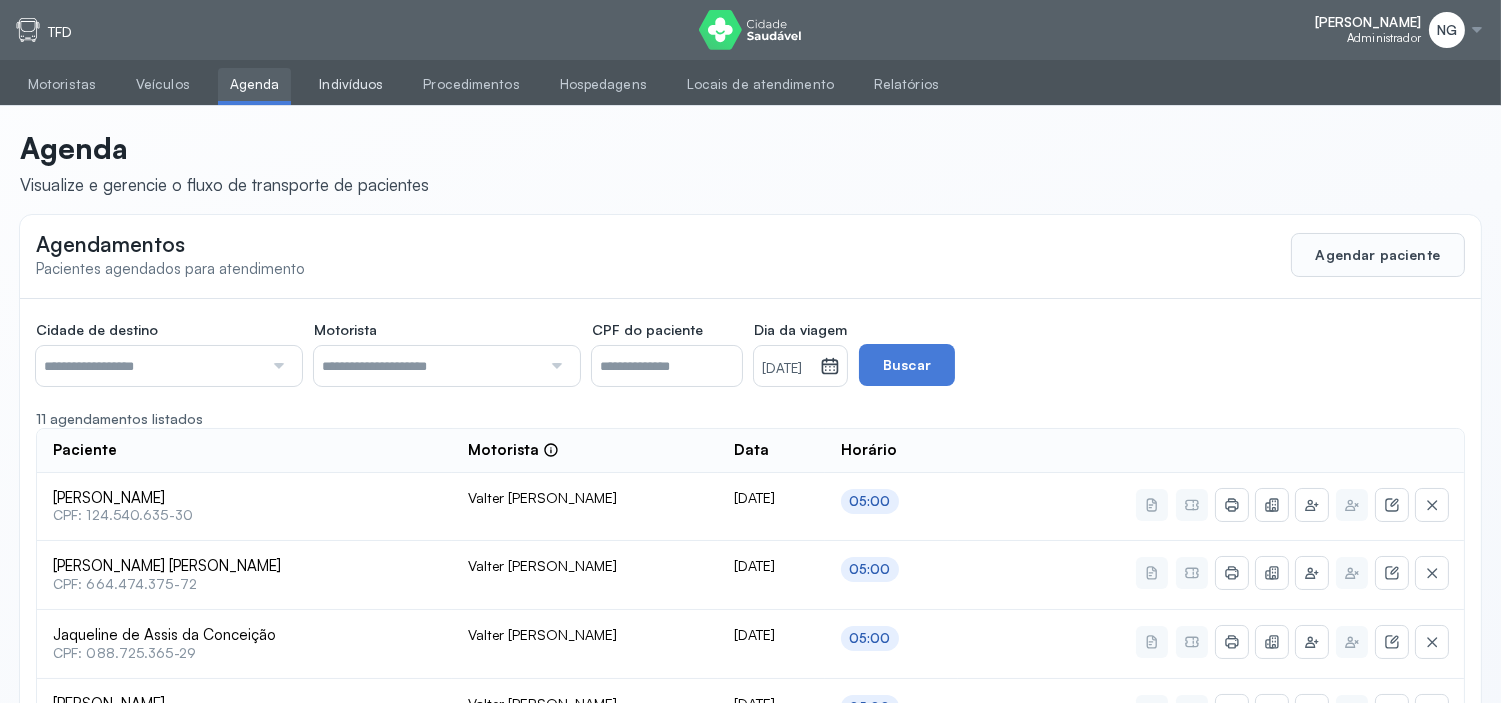 click on "Indivíduos" at bounding box center (351, 84) 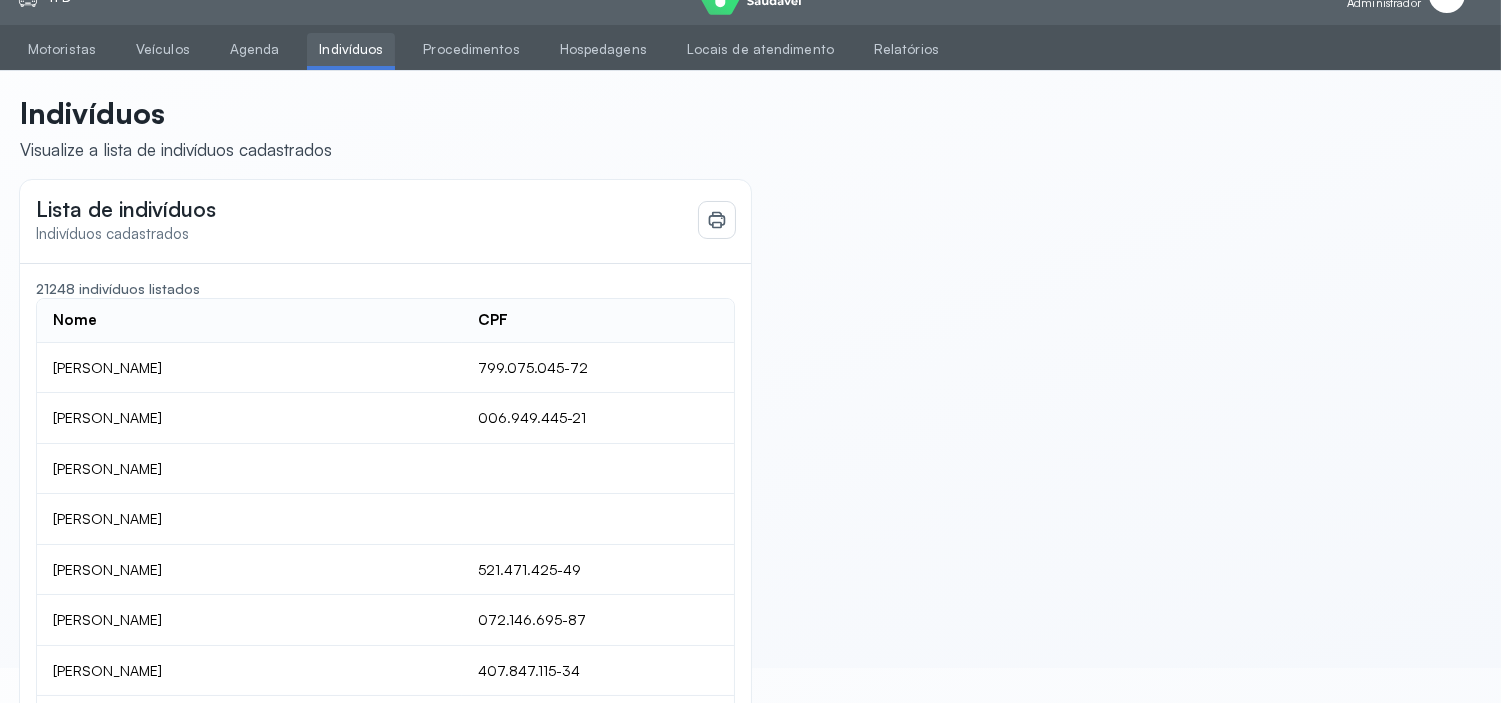 scroll, scrollTop: 0, scrollLeft: 0, axis: both 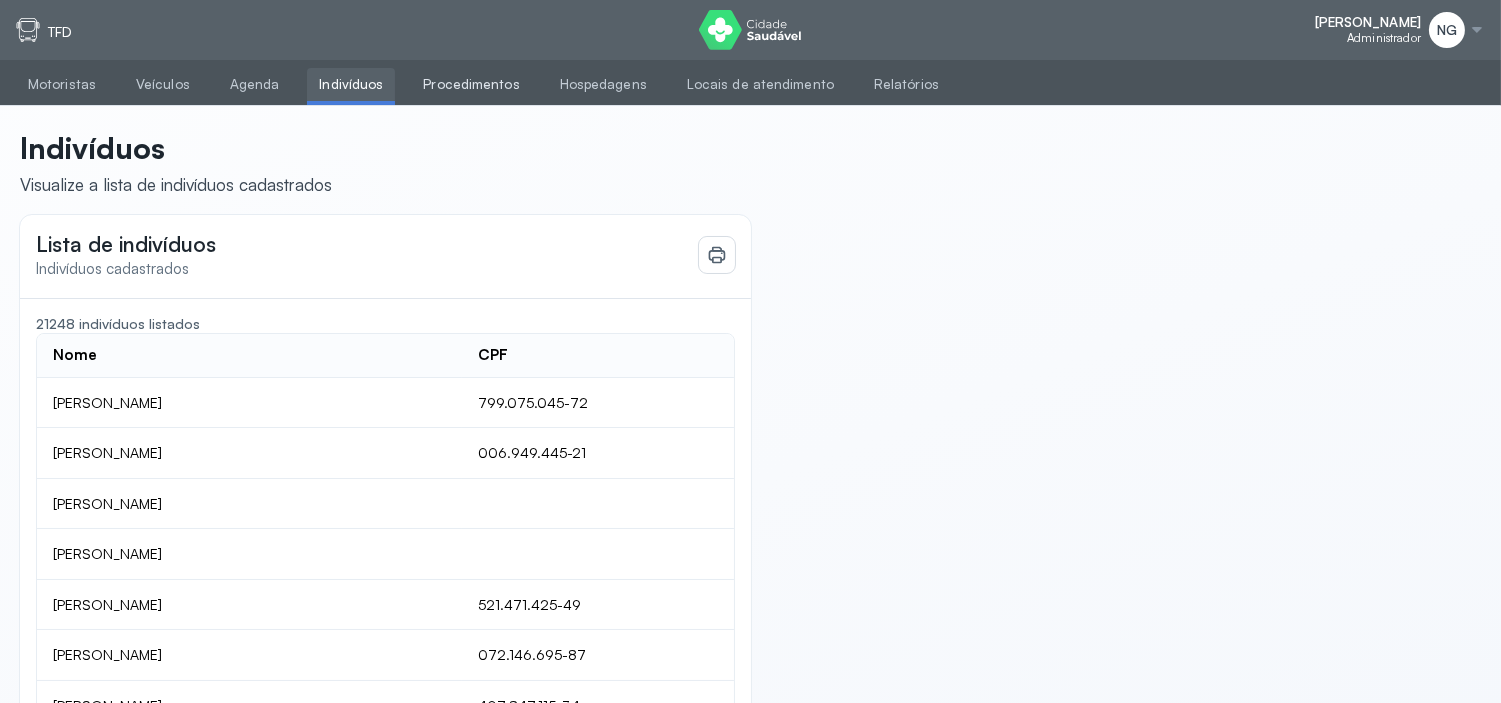 click on "Procedimentos" at bounding box center [471, 84] 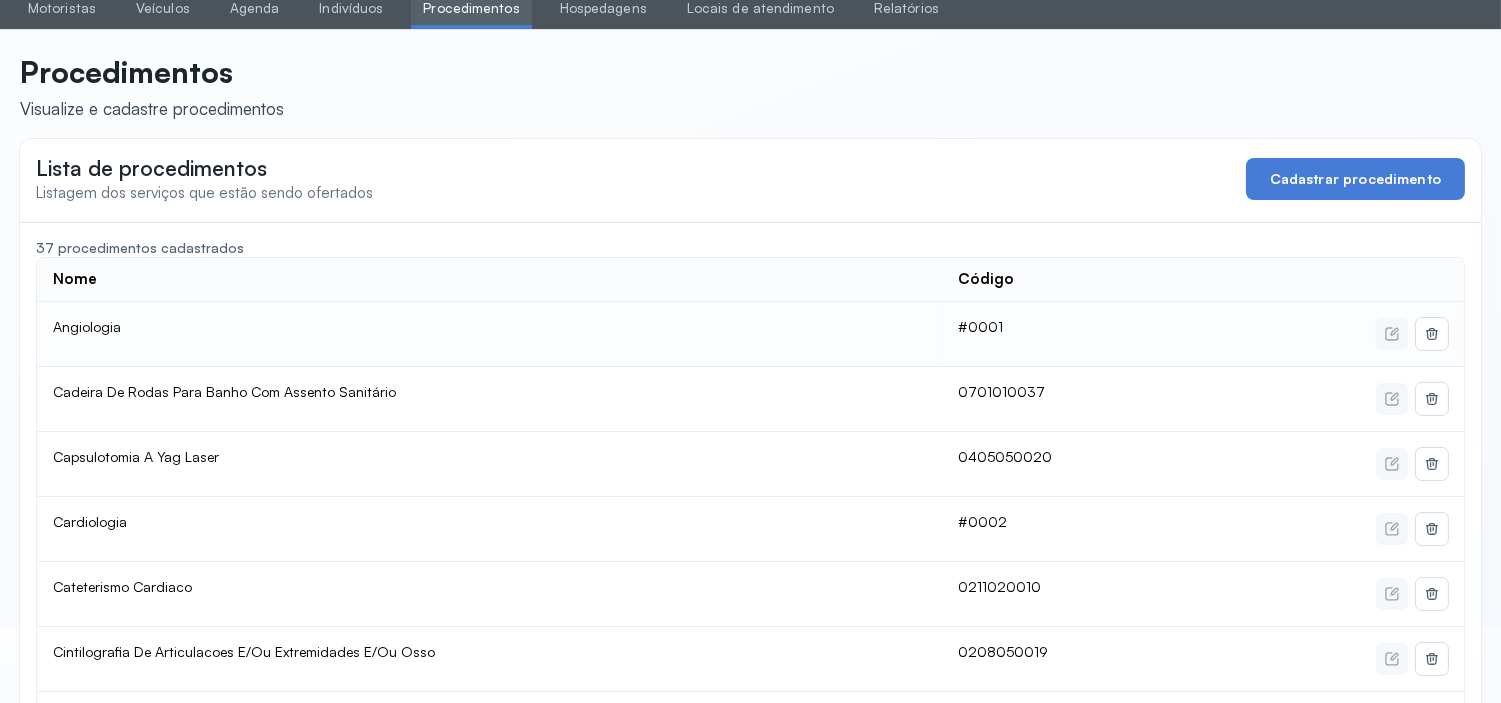 scroll, scrollTop: 111, scrollLeft: 0, axis: vertical 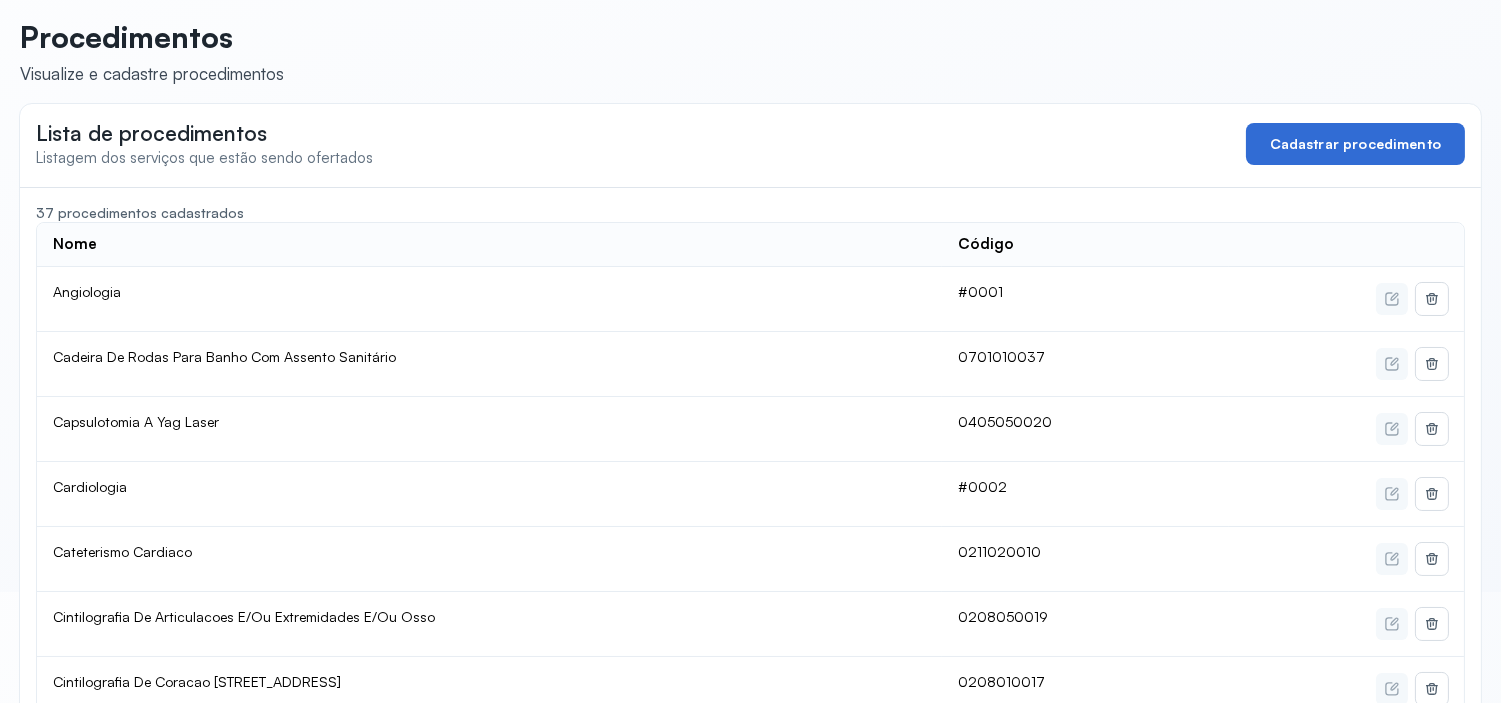 click on "Cadastrar procedimento" 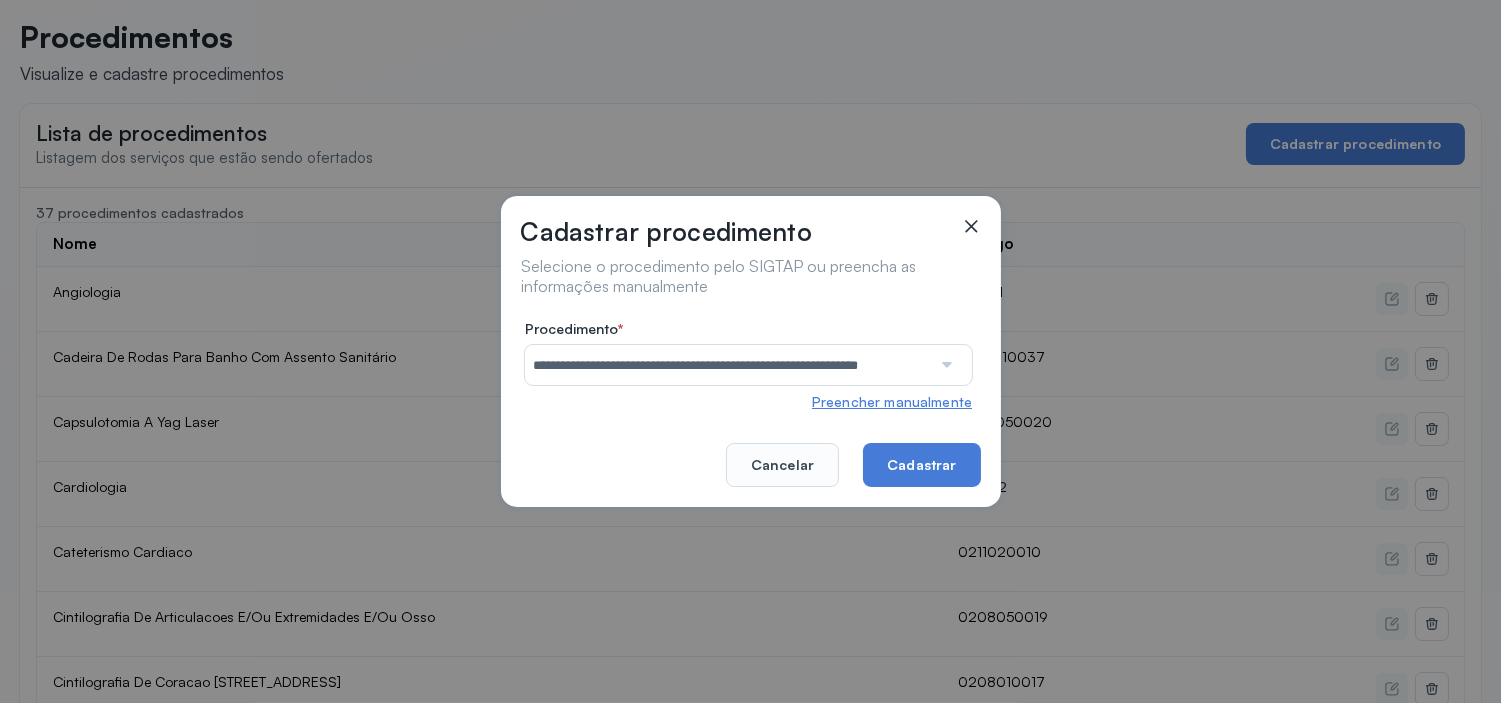 click on "Preencher manualmente" at bounding box center [892, 402] 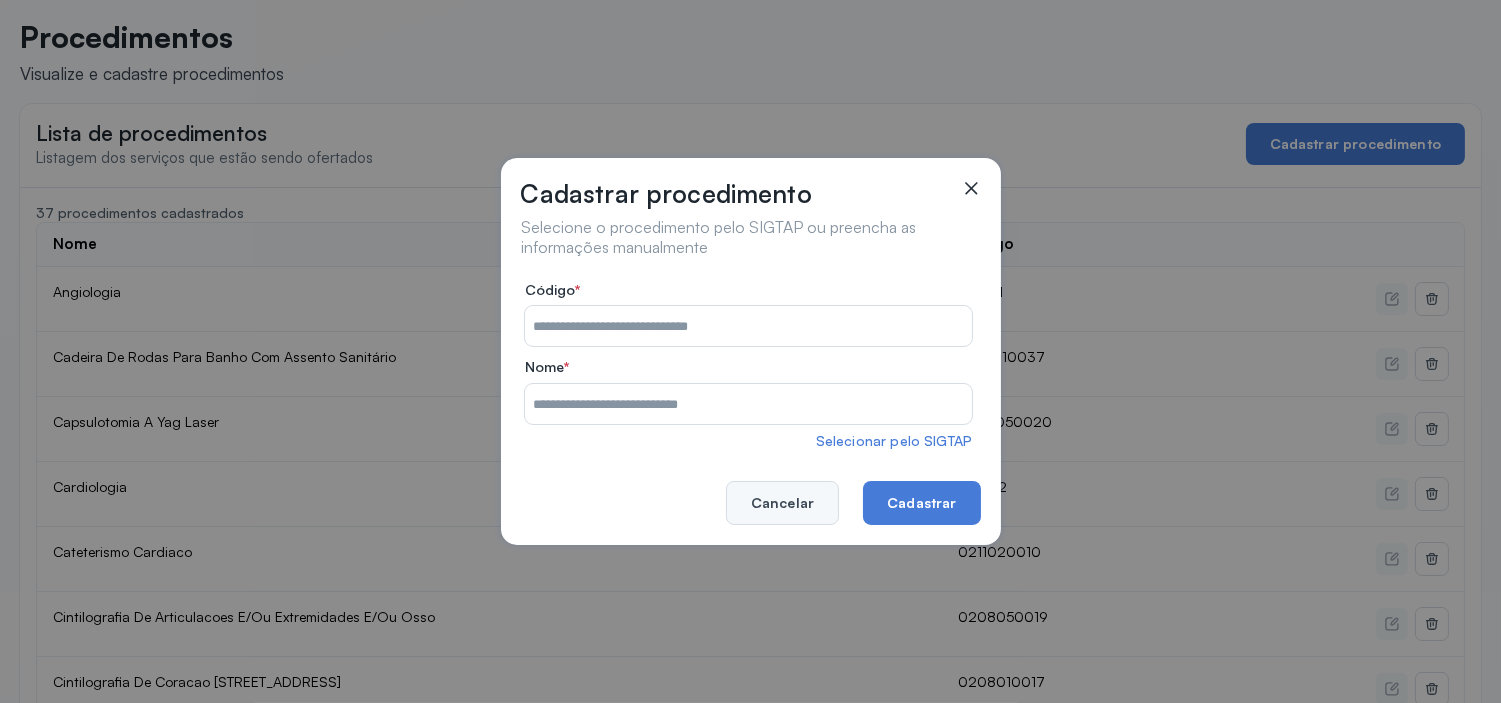 click on "Cancelar" 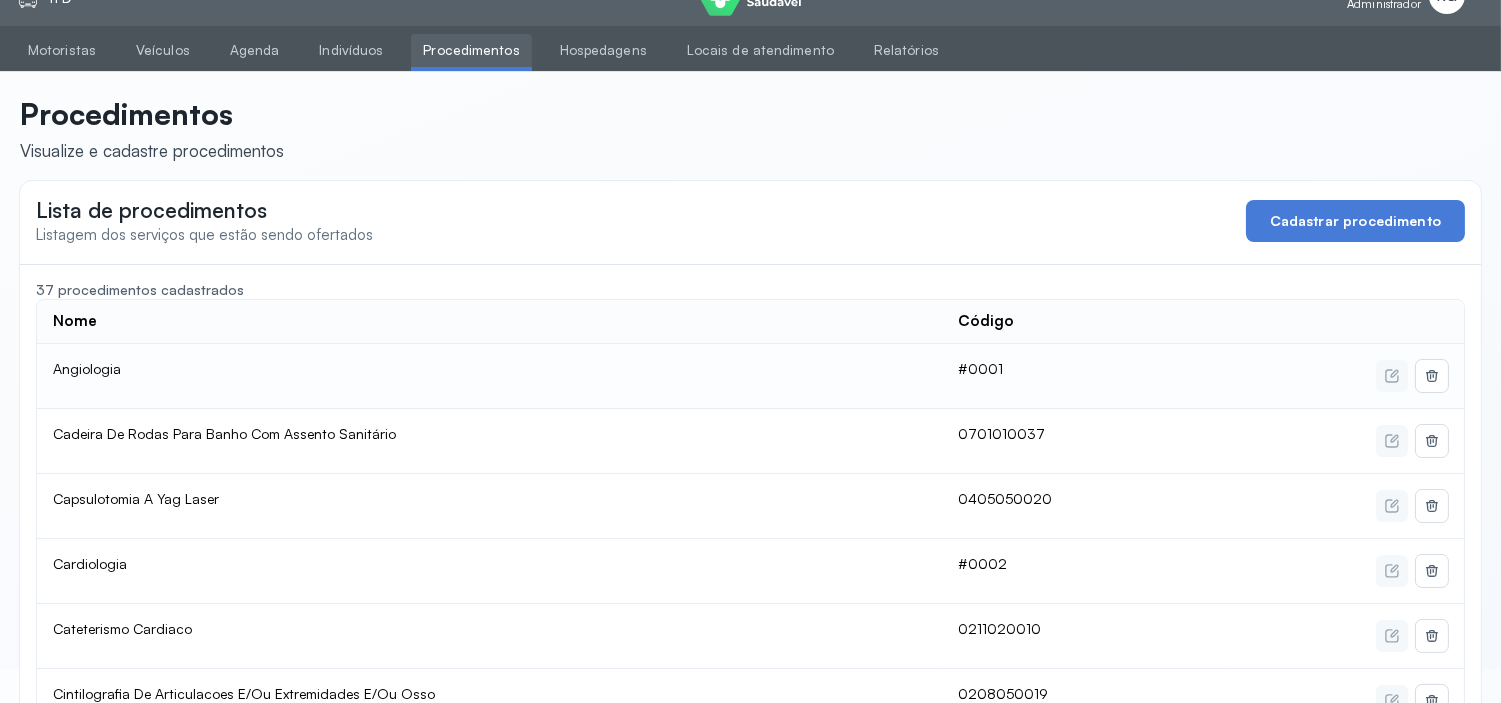 scroll, scrollTop: 0, scrollLeft: 0, axis: both 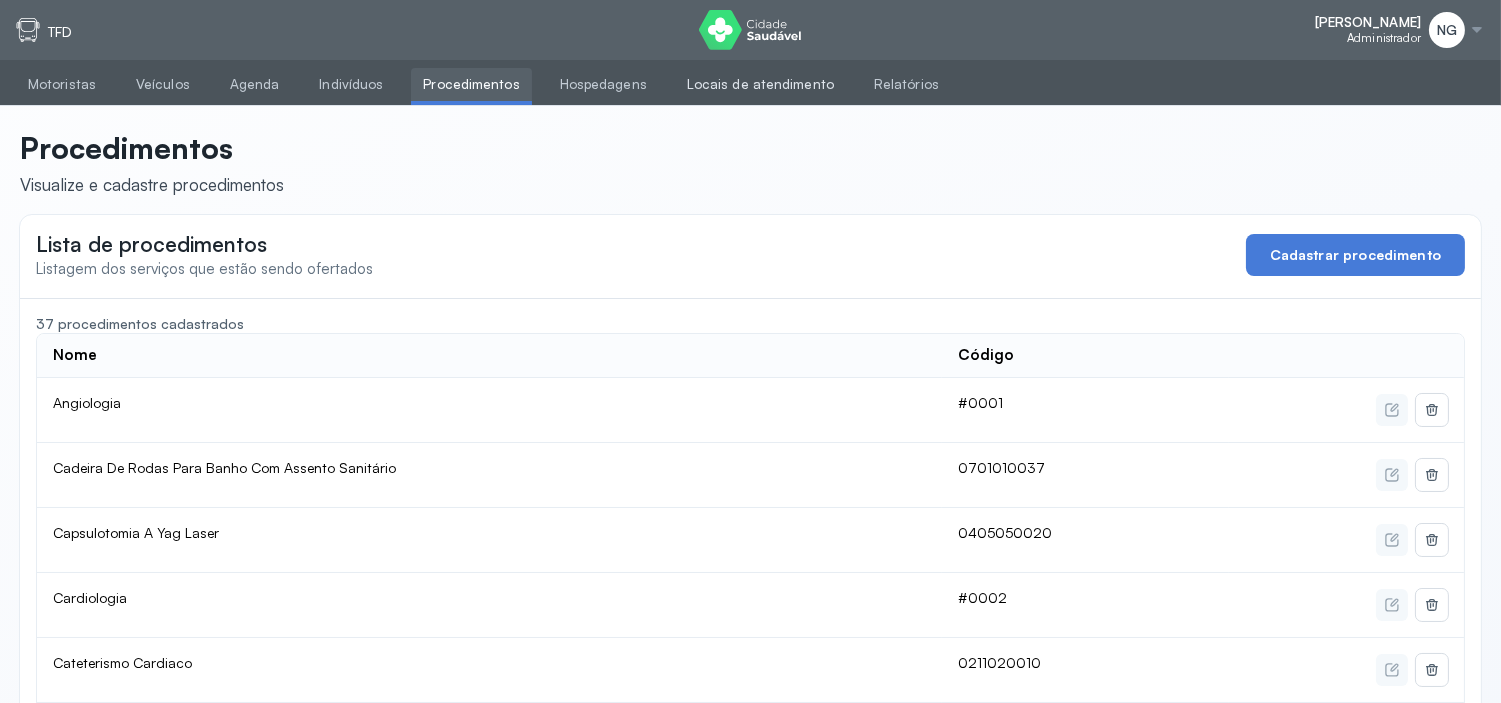 click on "Locais de atendimento" at bounding box center [760, 84] 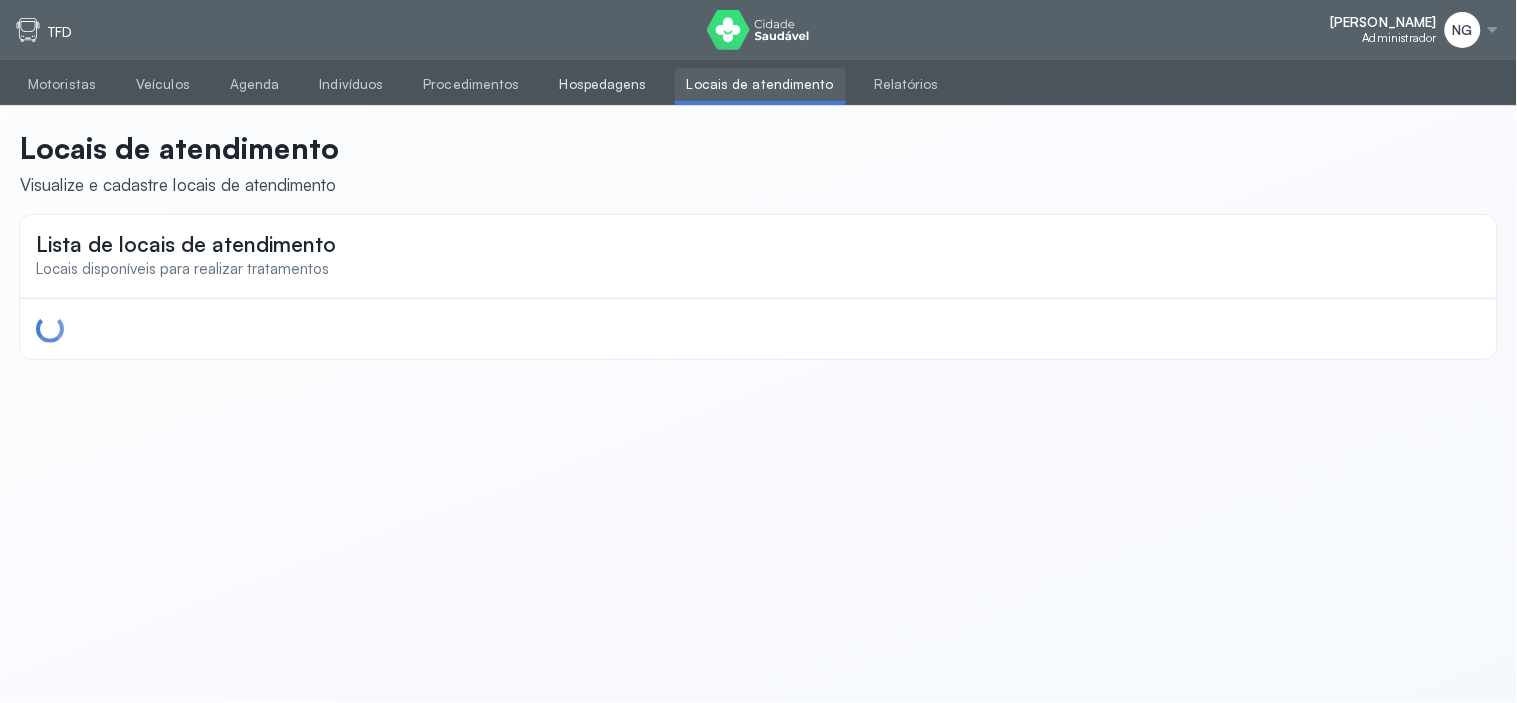 click on "Hospedagens" at bounding box center (603, 84) 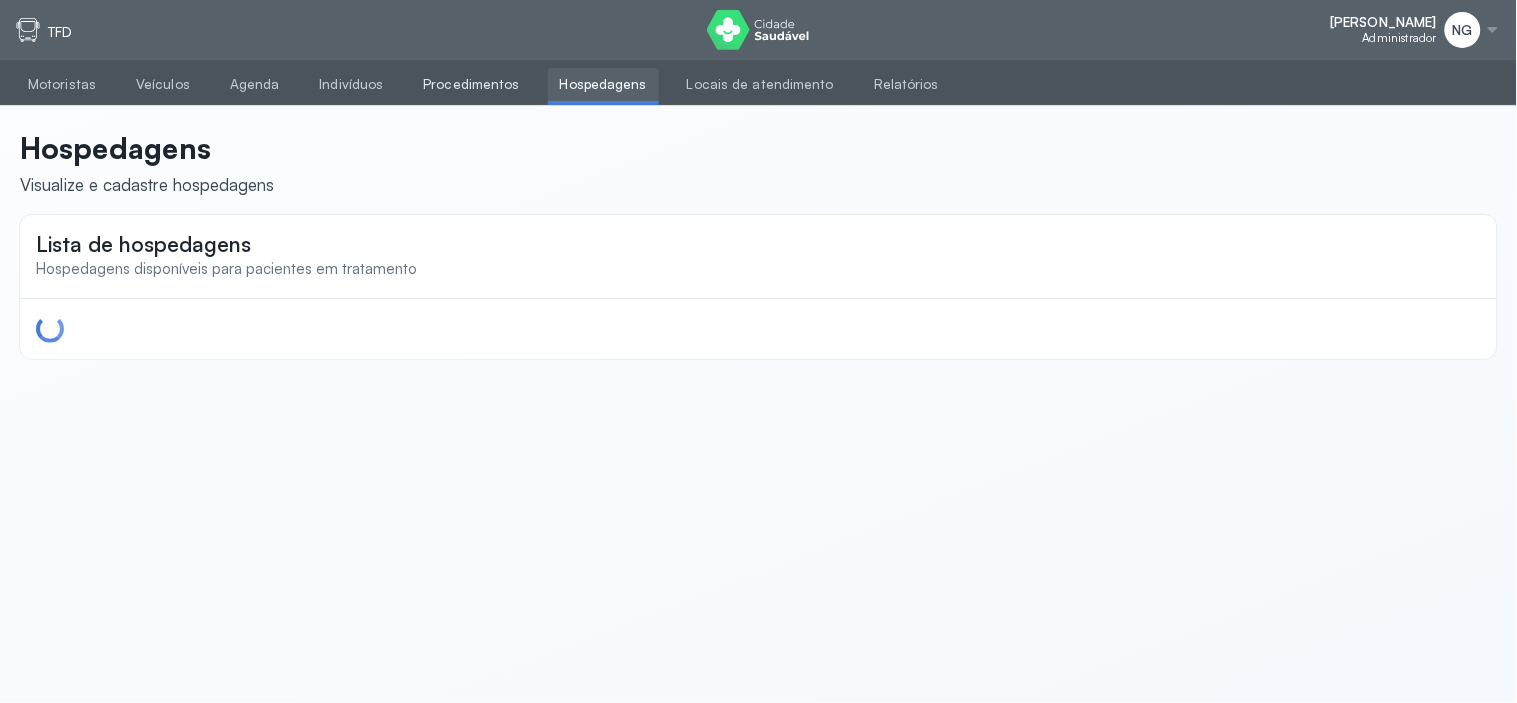click on "Procedimentos" at bounding box center [471, 84] 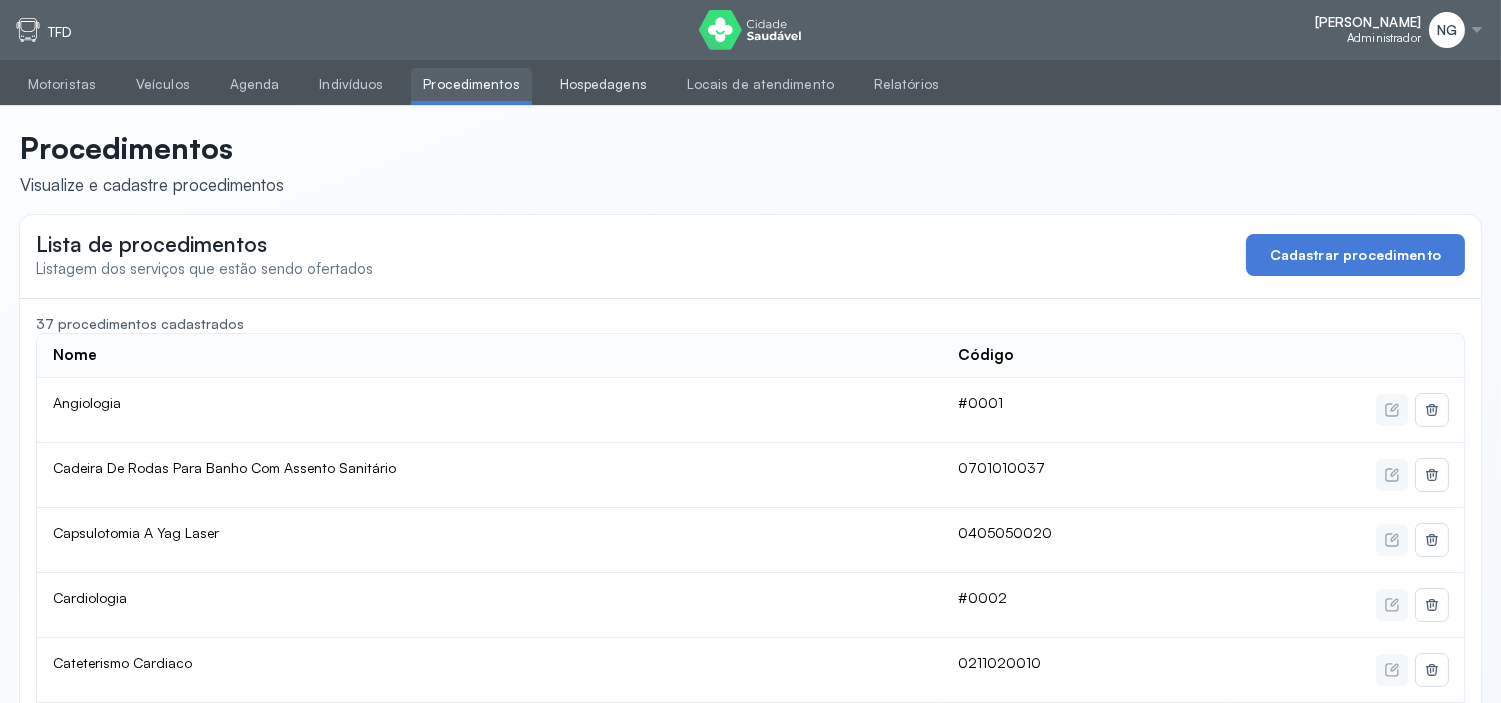 click on "Hospedagens" at bounding box center (603, 84) 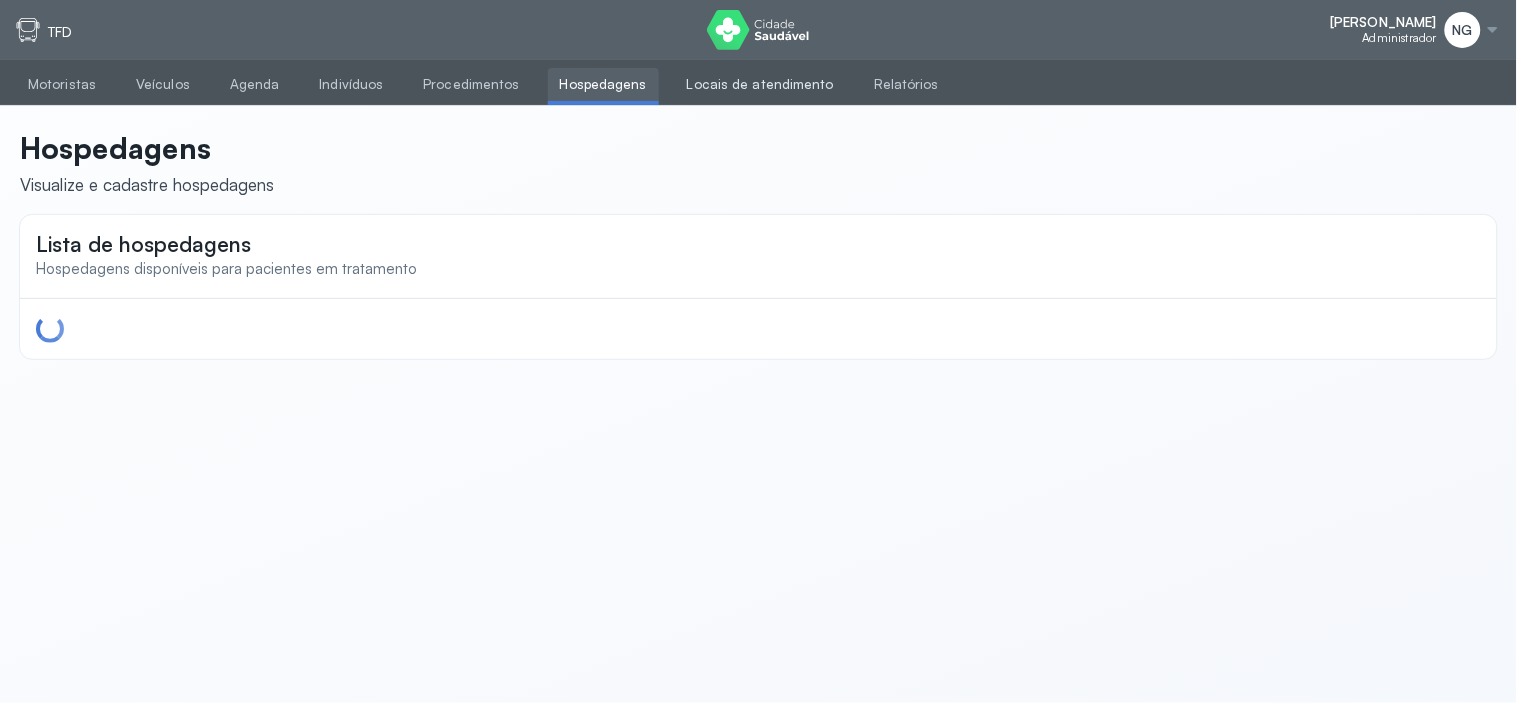 drag, startPoint x: 718, startPoint y: 81, endPoint x: 730, endPoint y: 100, distance: 22.472204 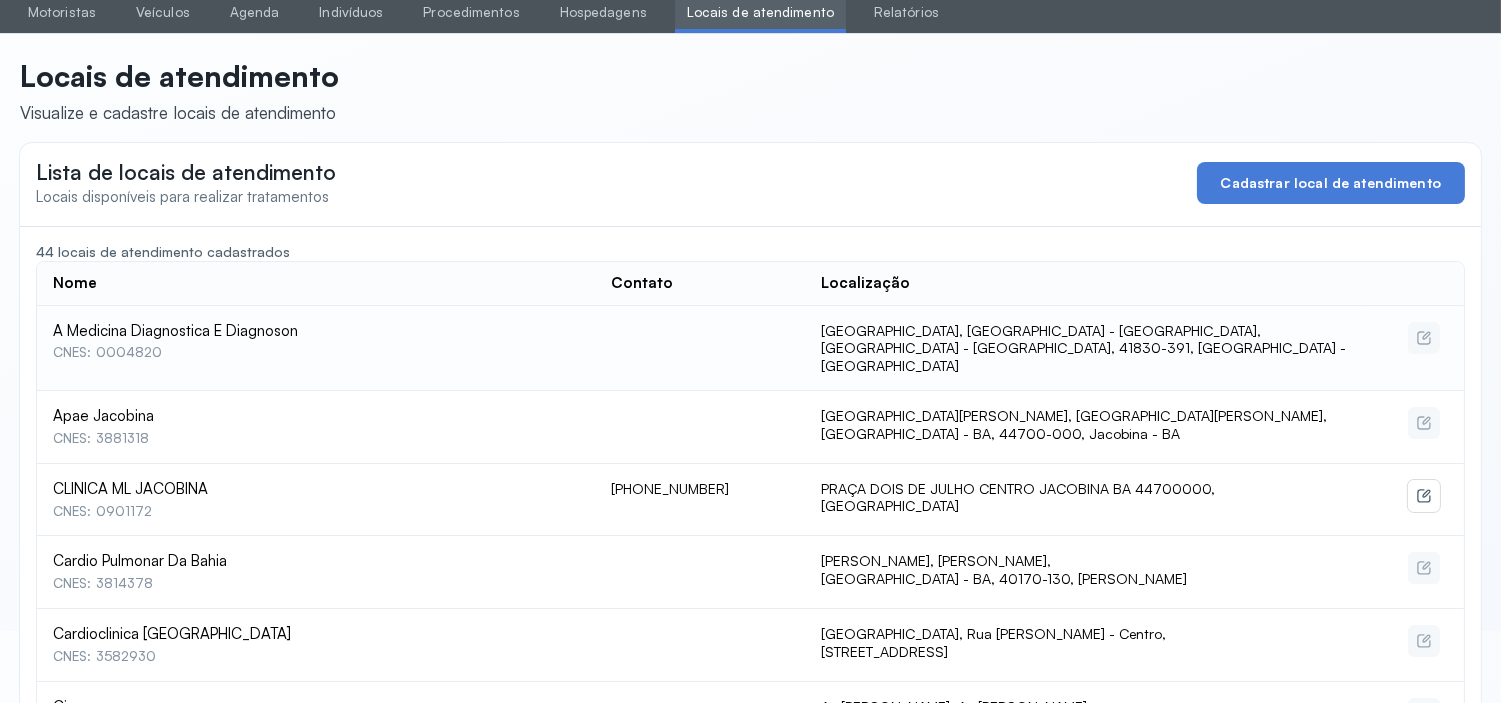 scroll, scrollTop: 111, scrollLeft: 0, axis: vertical 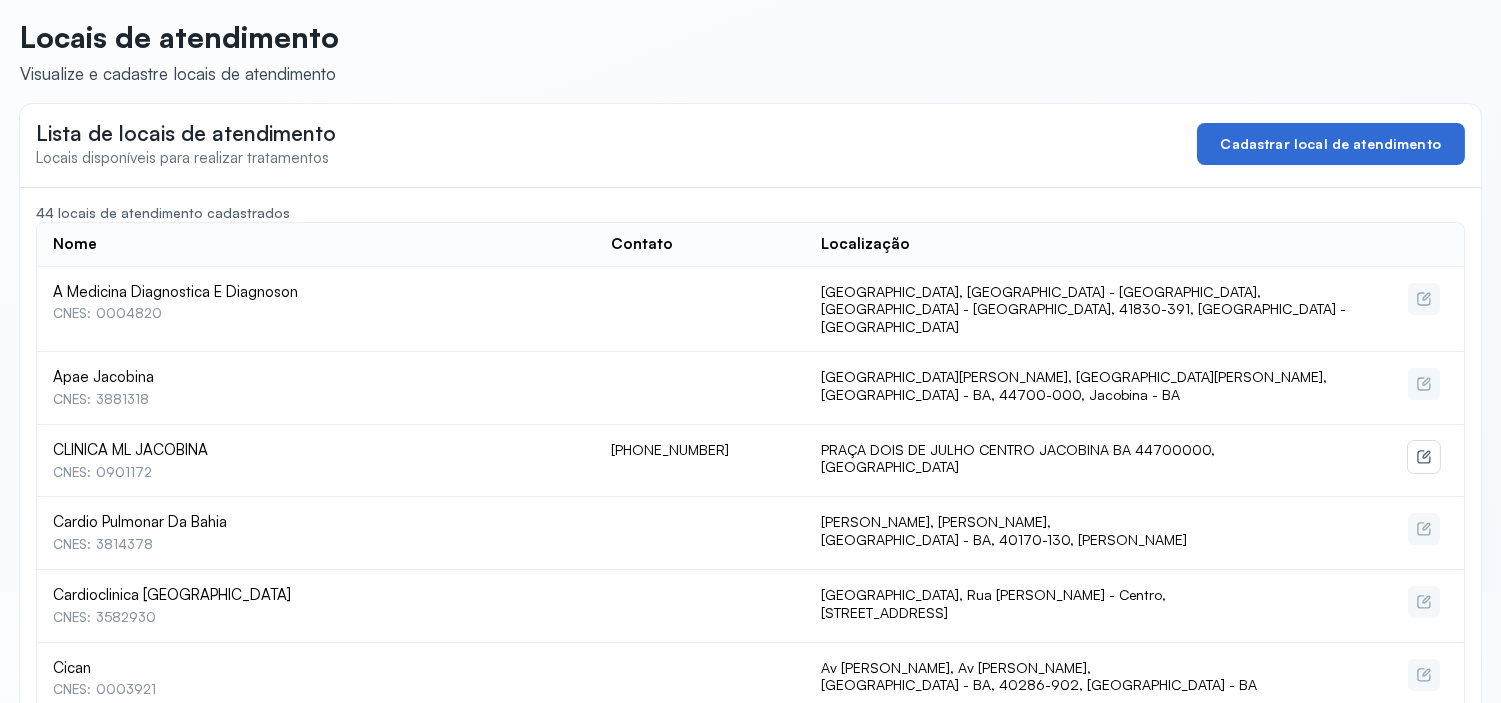 click on "Cadastrar local de atendimento" 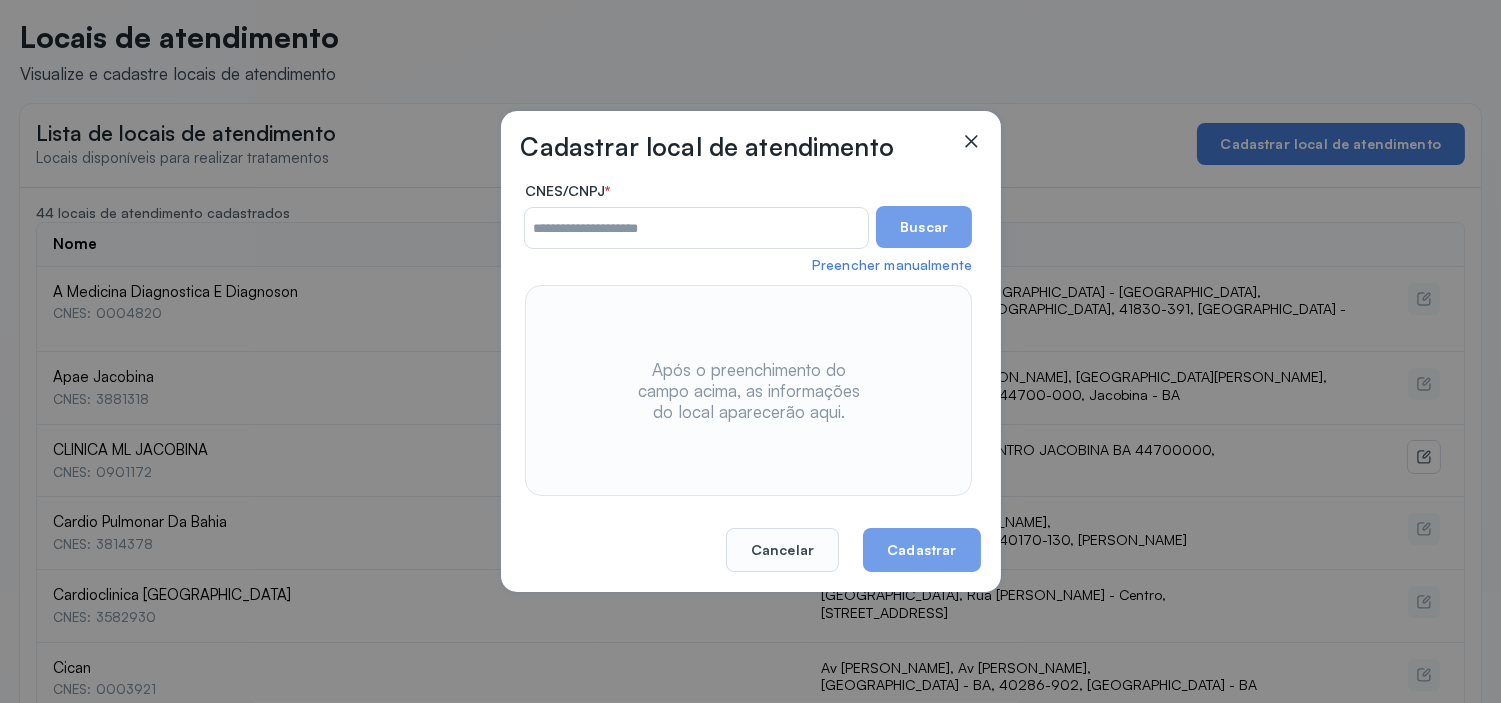 click on "CNES/CNPJ   *" at bounding box center (696, 228) 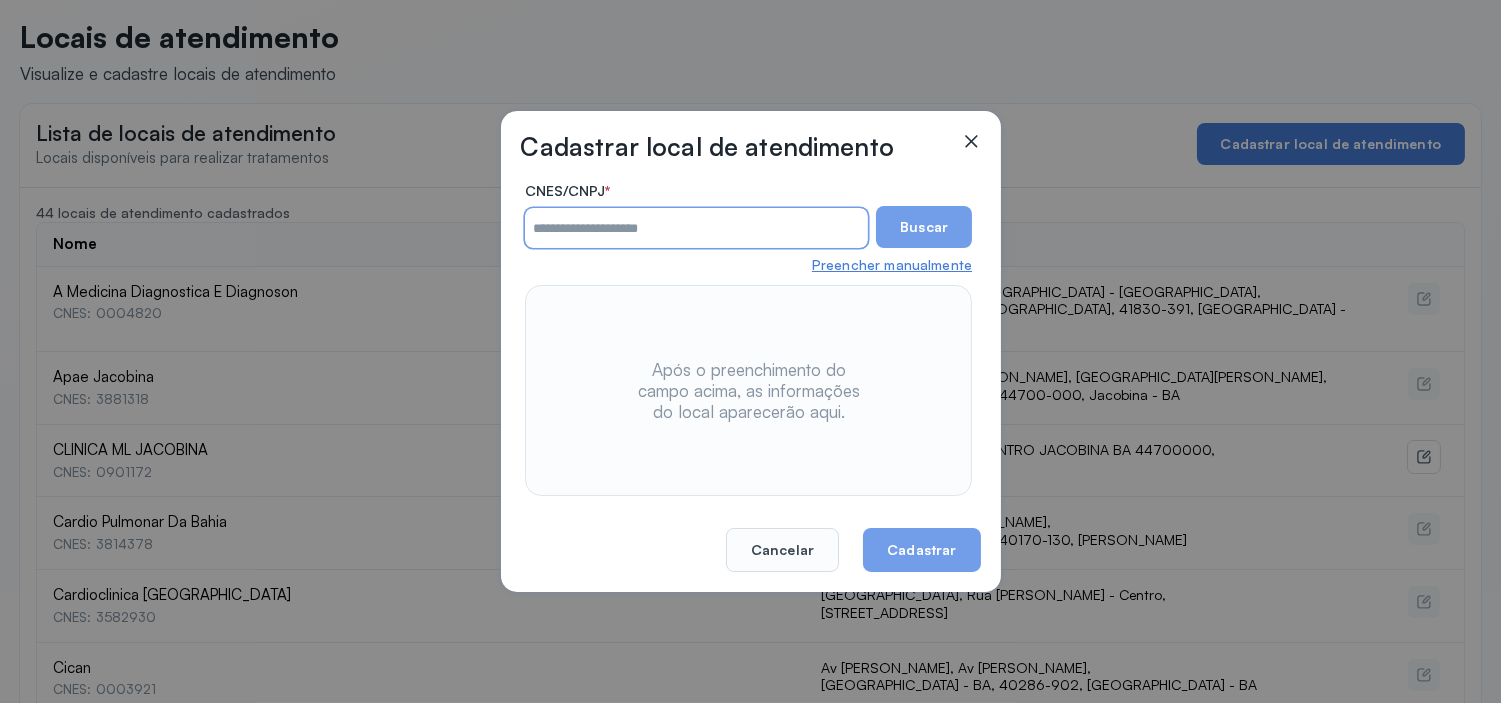 click on "Preencher manualmente" at bounding box center [892, 265] 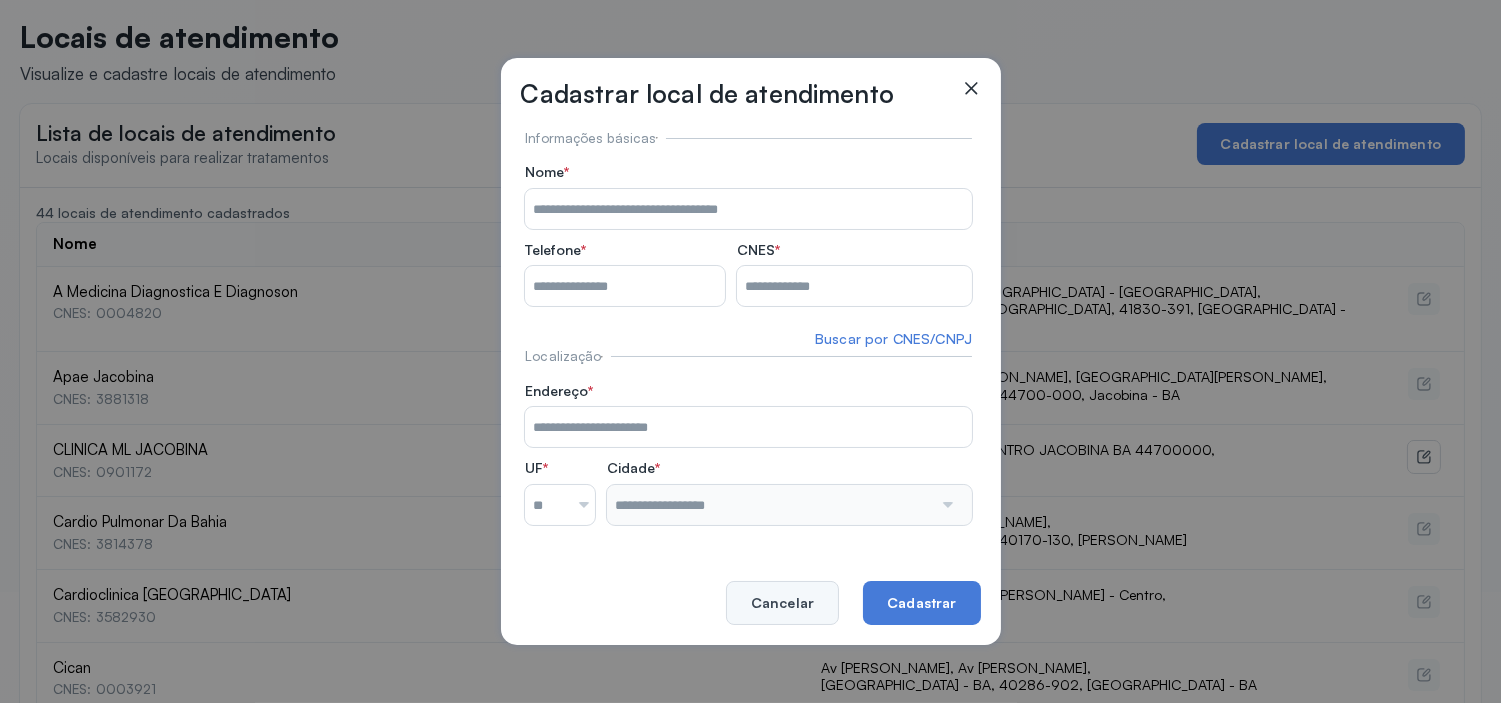 click on "Cancelar" 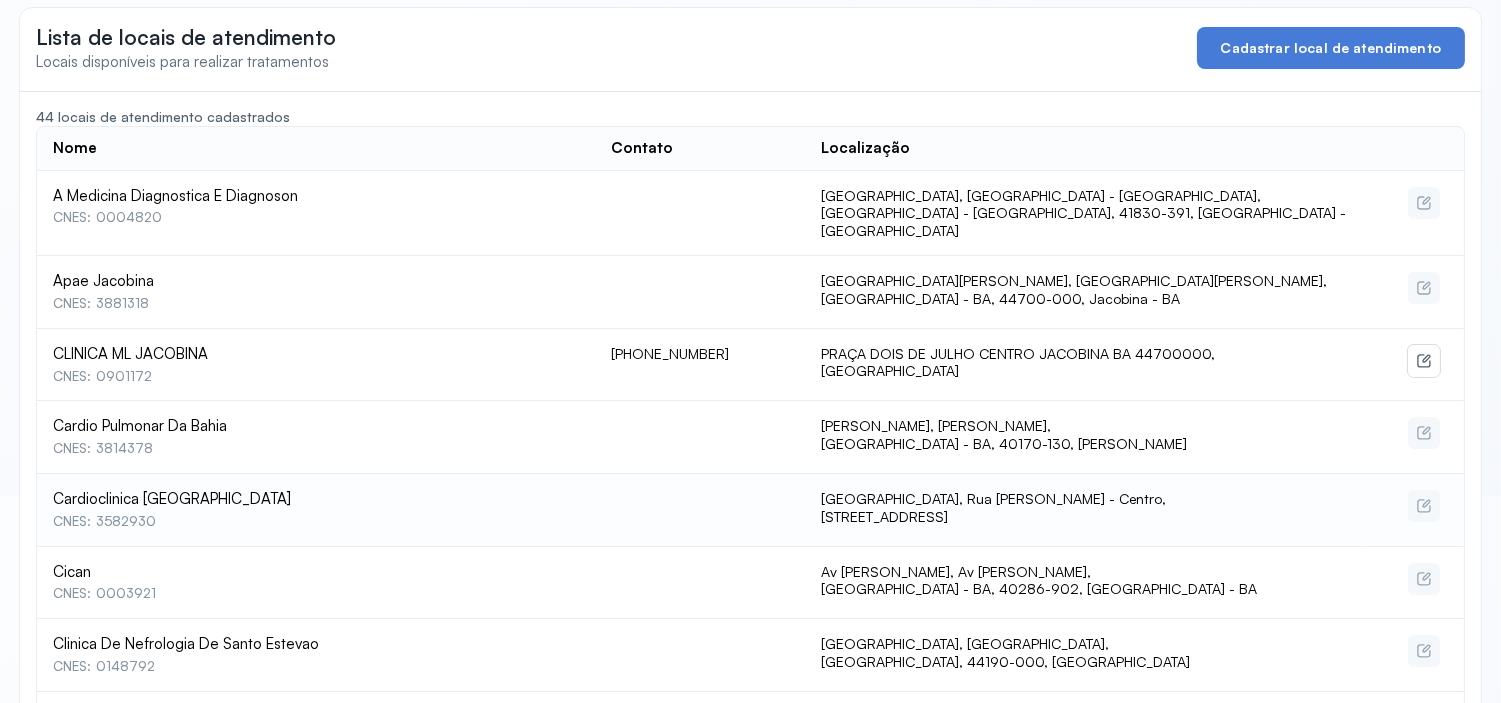 scroll, scrollTop: 0, scrollLeft: 0, axis: both 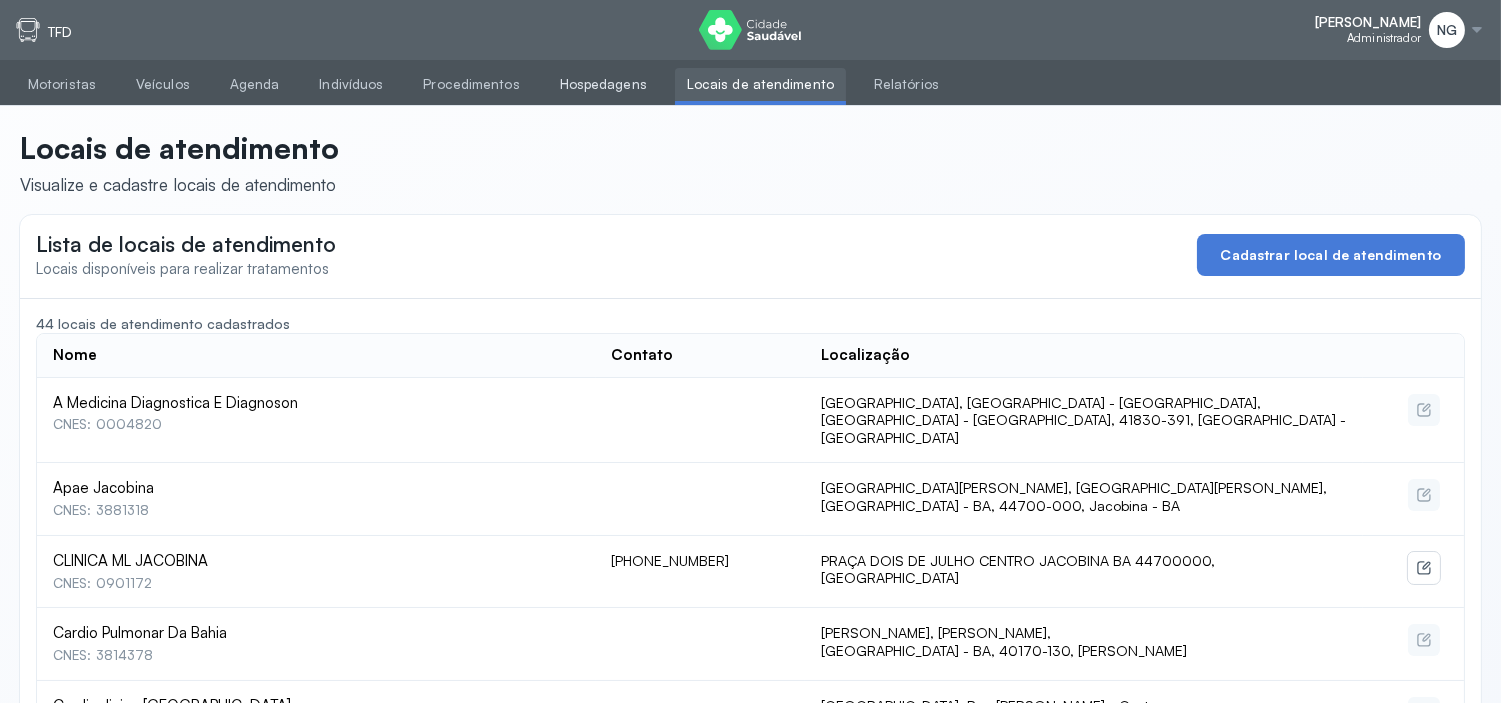 click on "Hospedagens" at bounding box center (603, 84) 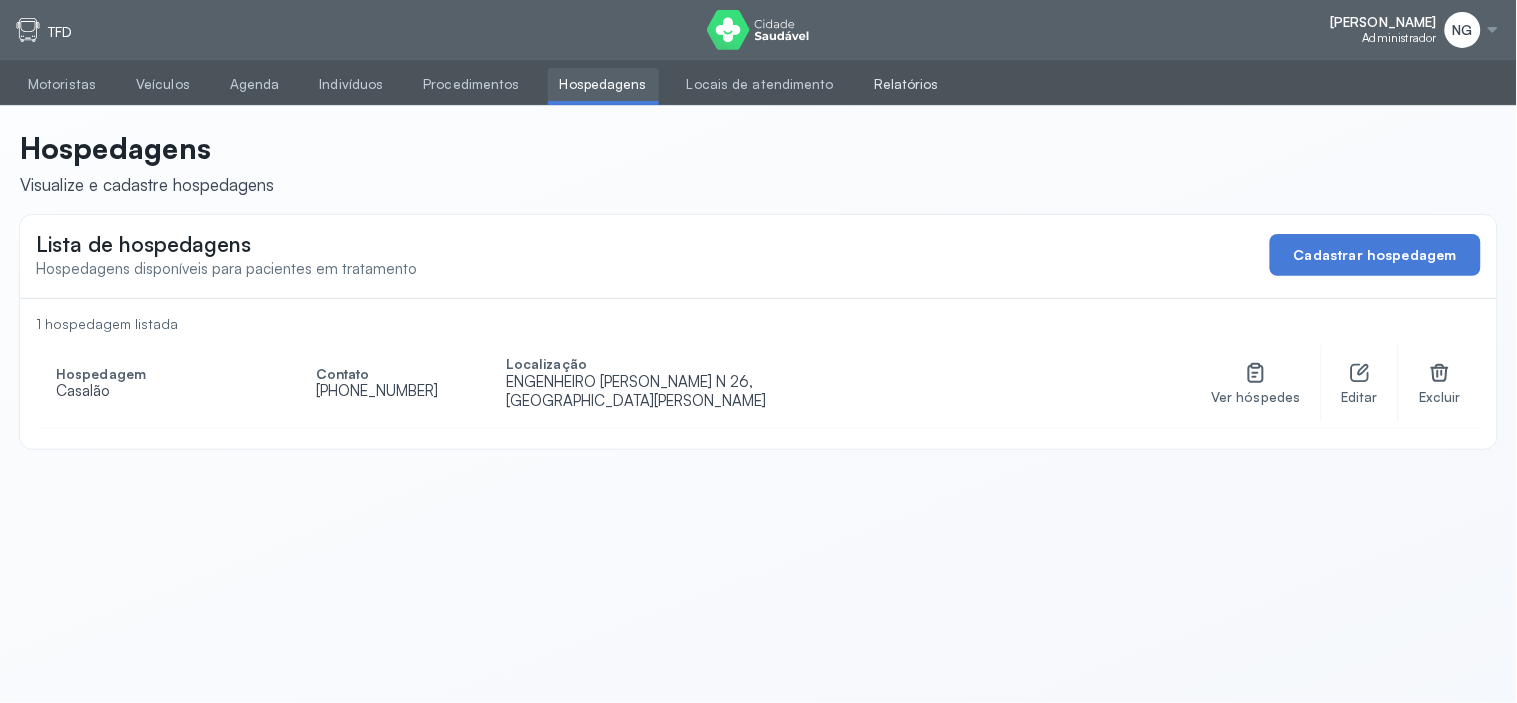 click on "Relatórios" at bounding box center [906, 84] 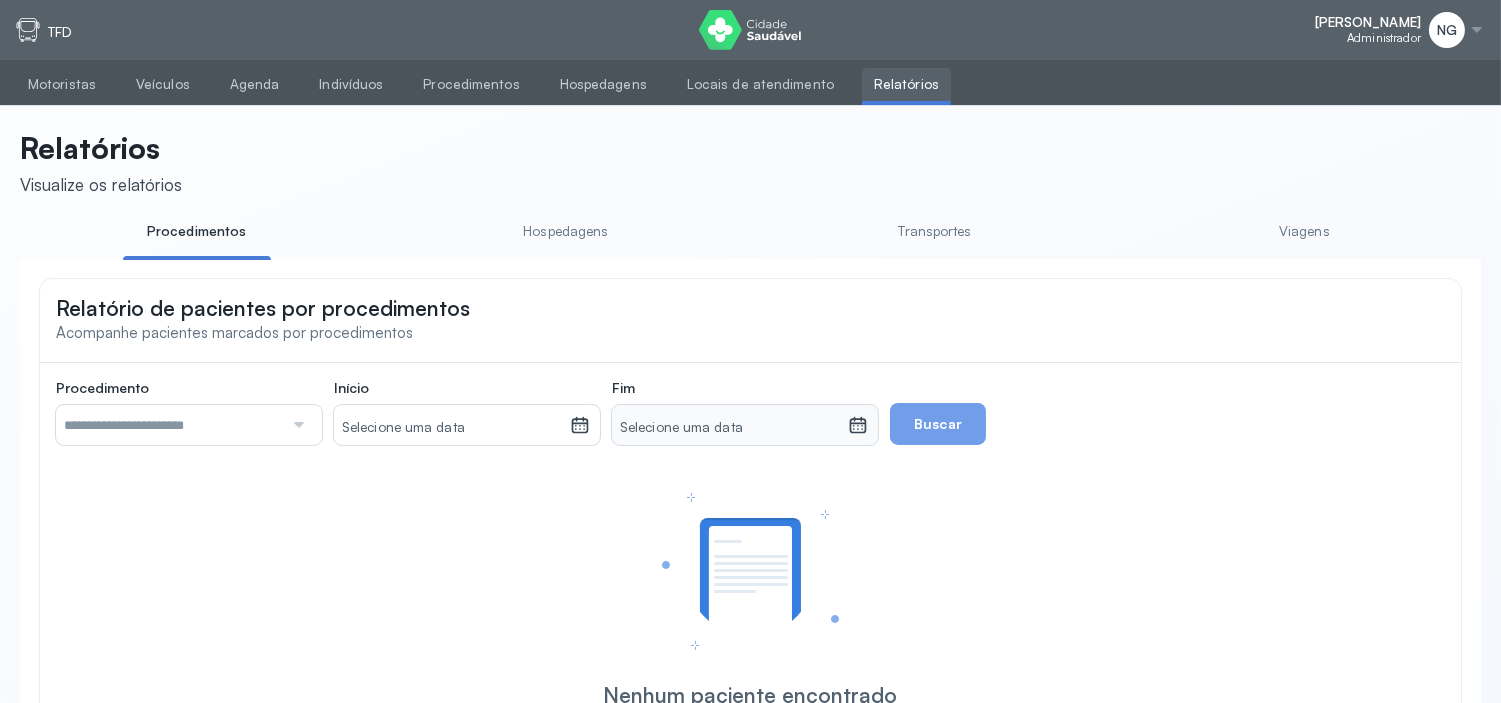 click on "Hospedagens" at bounding box center [566, 231] 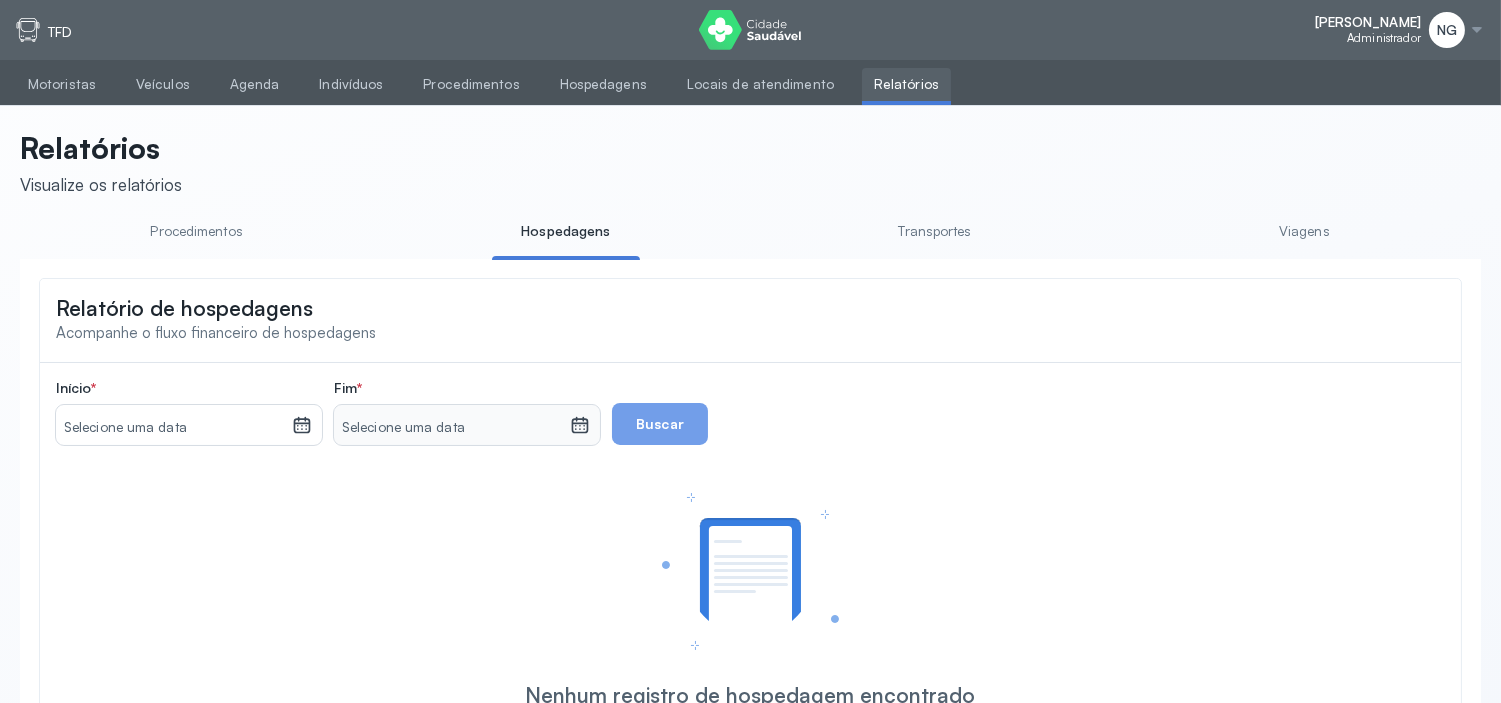 click on "Transportes" at bounding box center [935, 231] 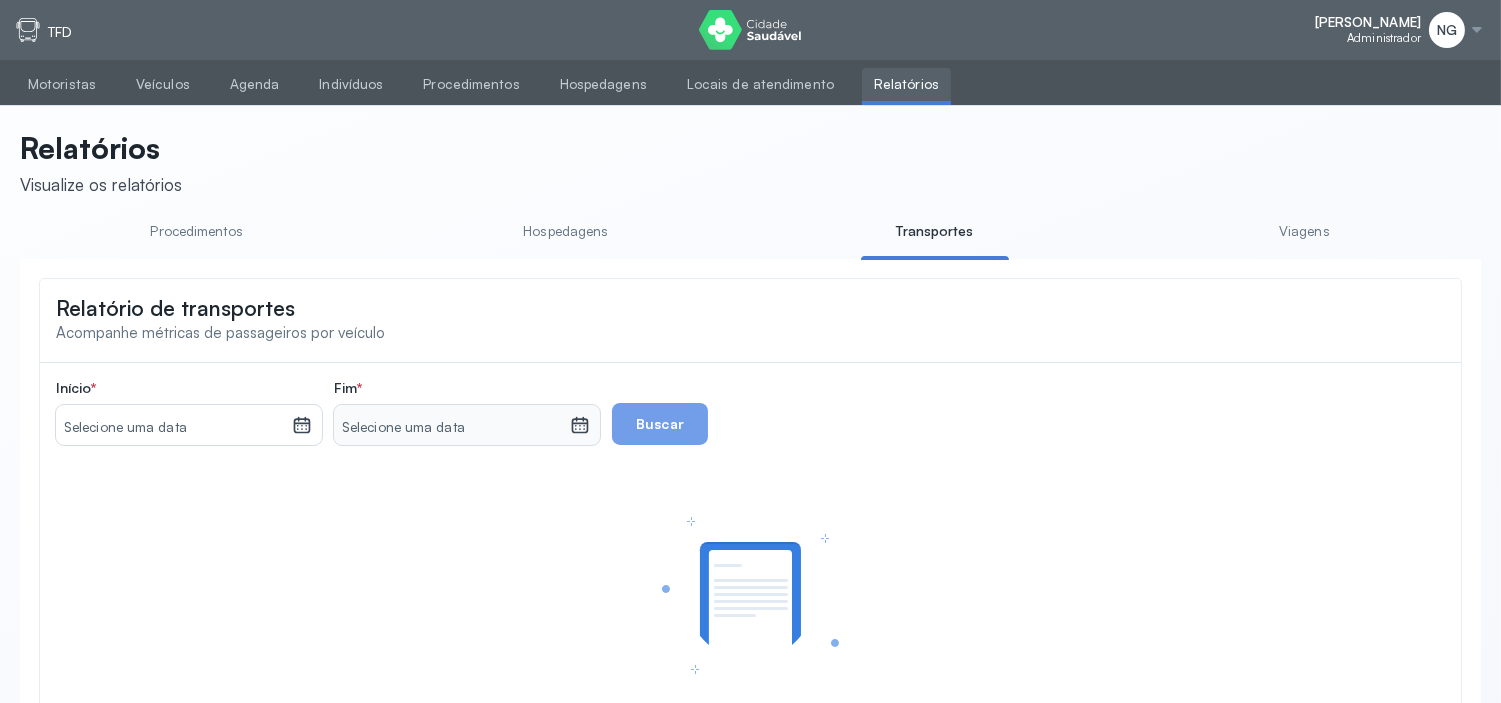 click on "Selecione uma data" at bounding box center [174, 428] 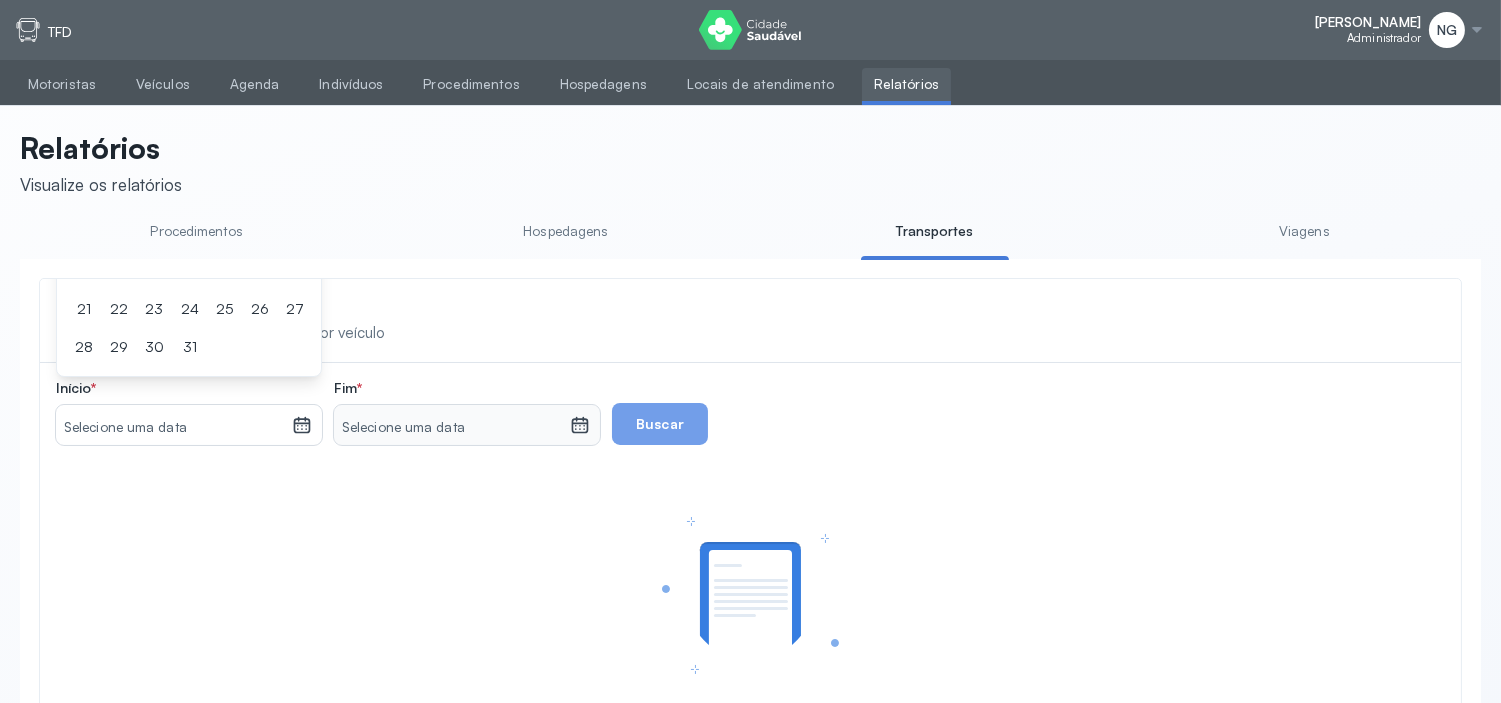 click on "Relatório de transportes Acompanhe métricas de passageiros por veículo" 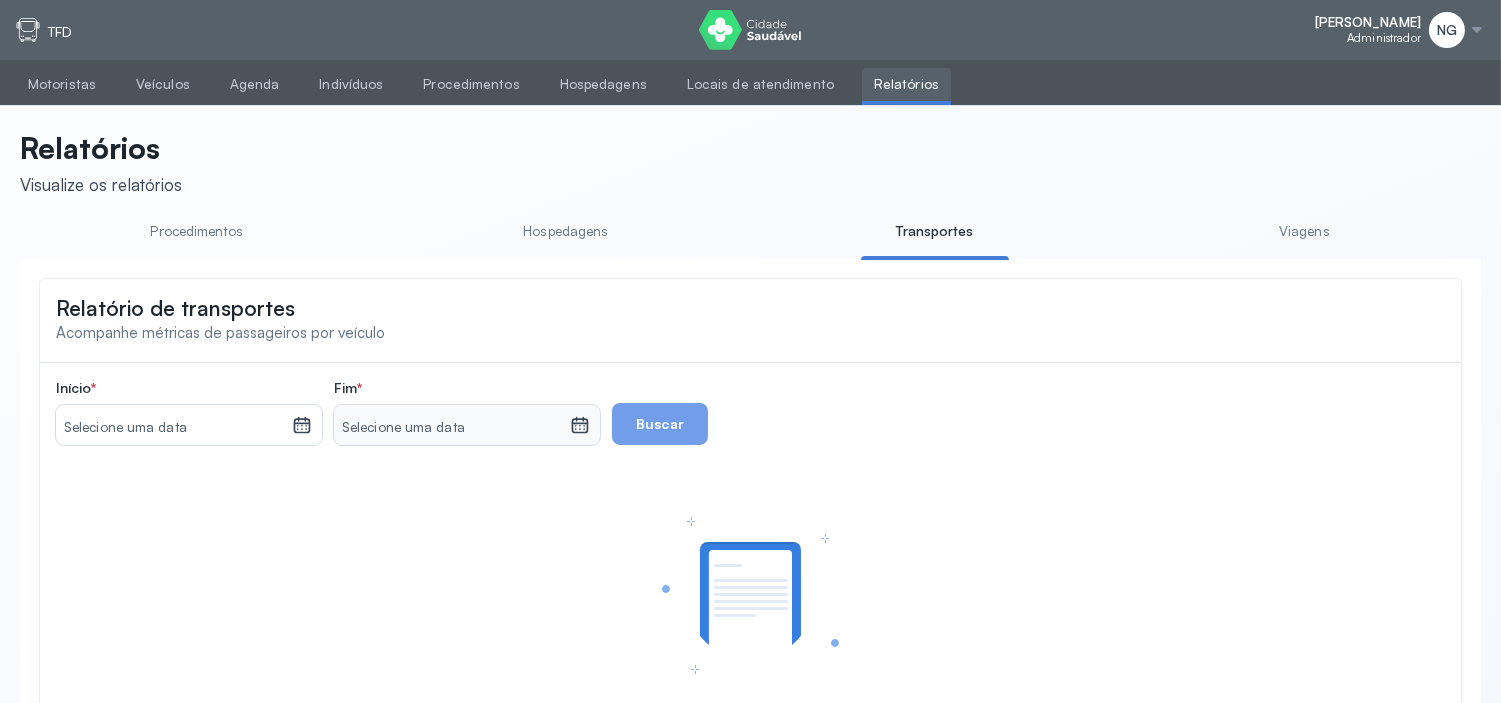 click on "Viagens" at bounding box center [1304, 231] 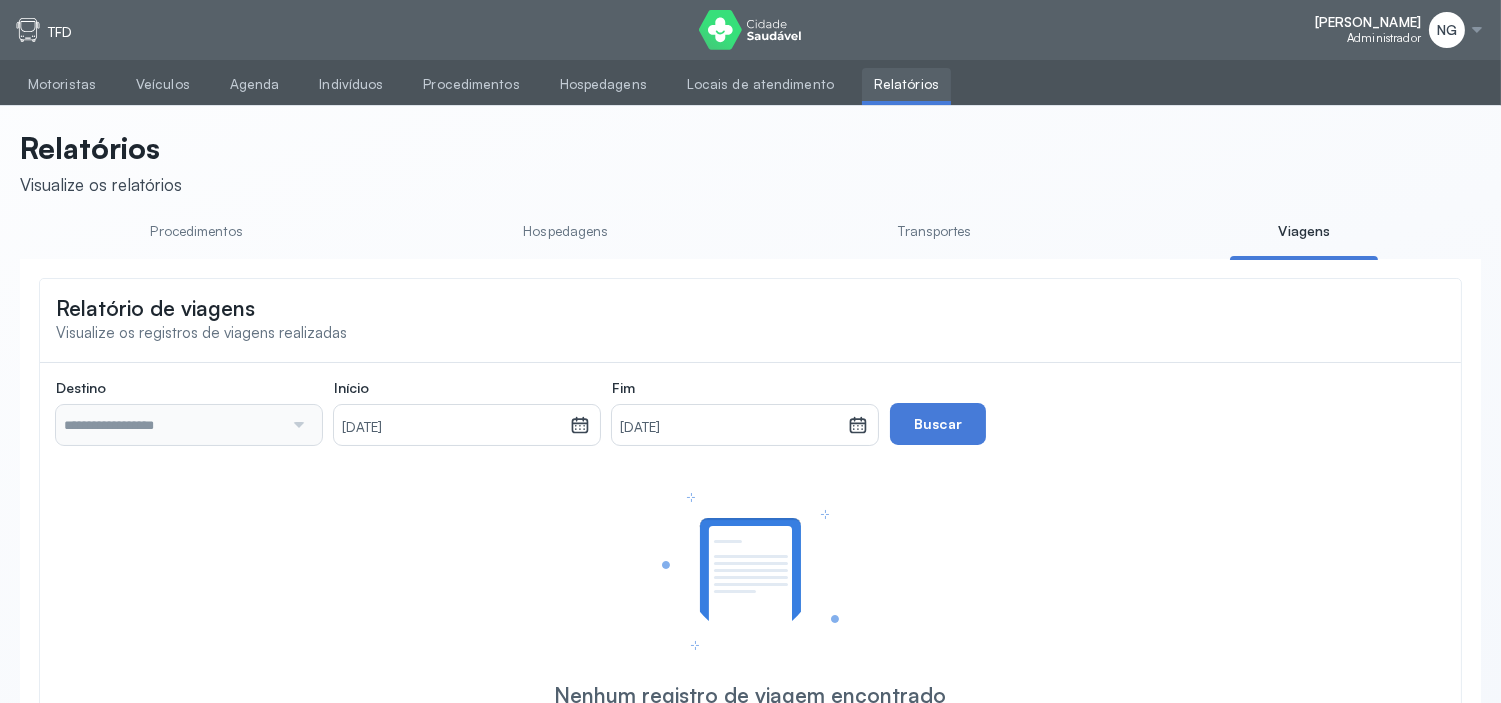 type on "**********" 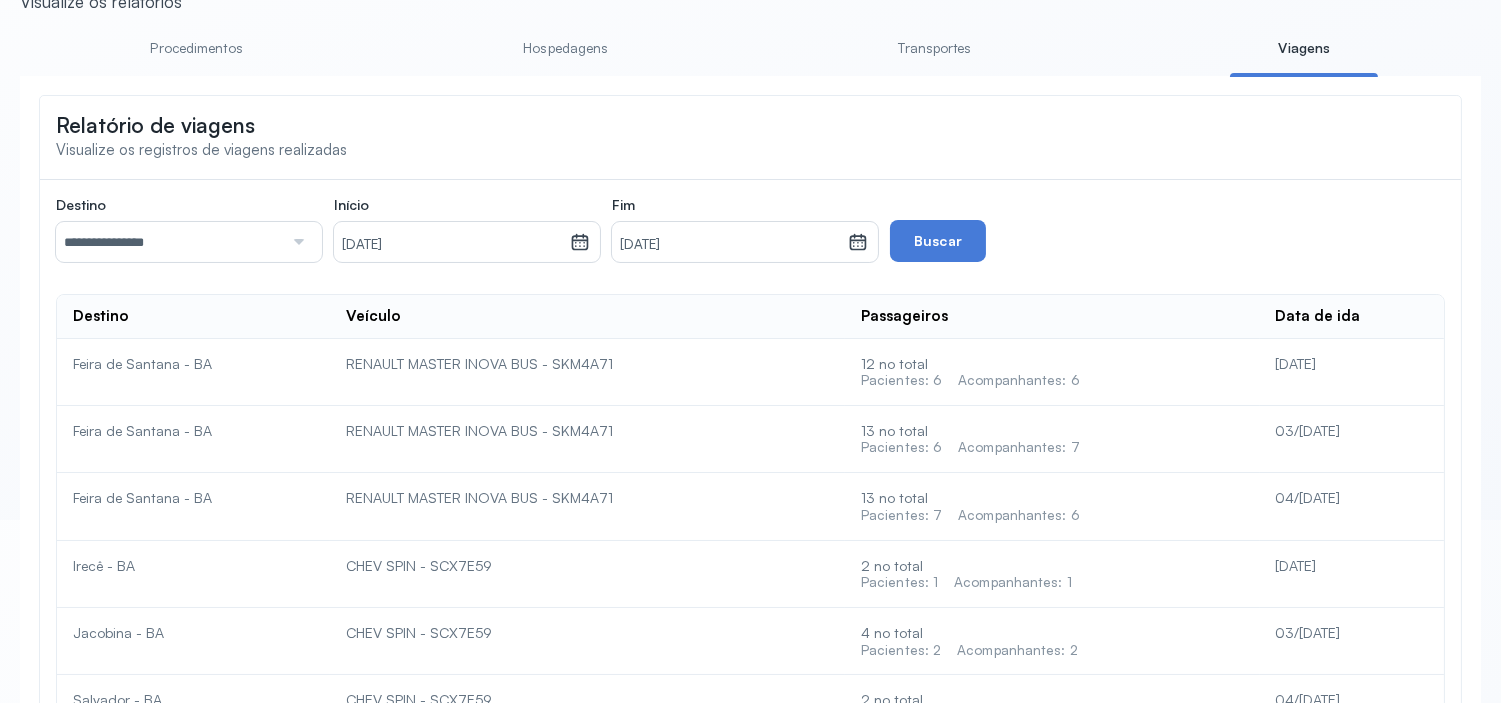 scroll, scrollTop: 222, scrollLeft: 0, axis: vertical 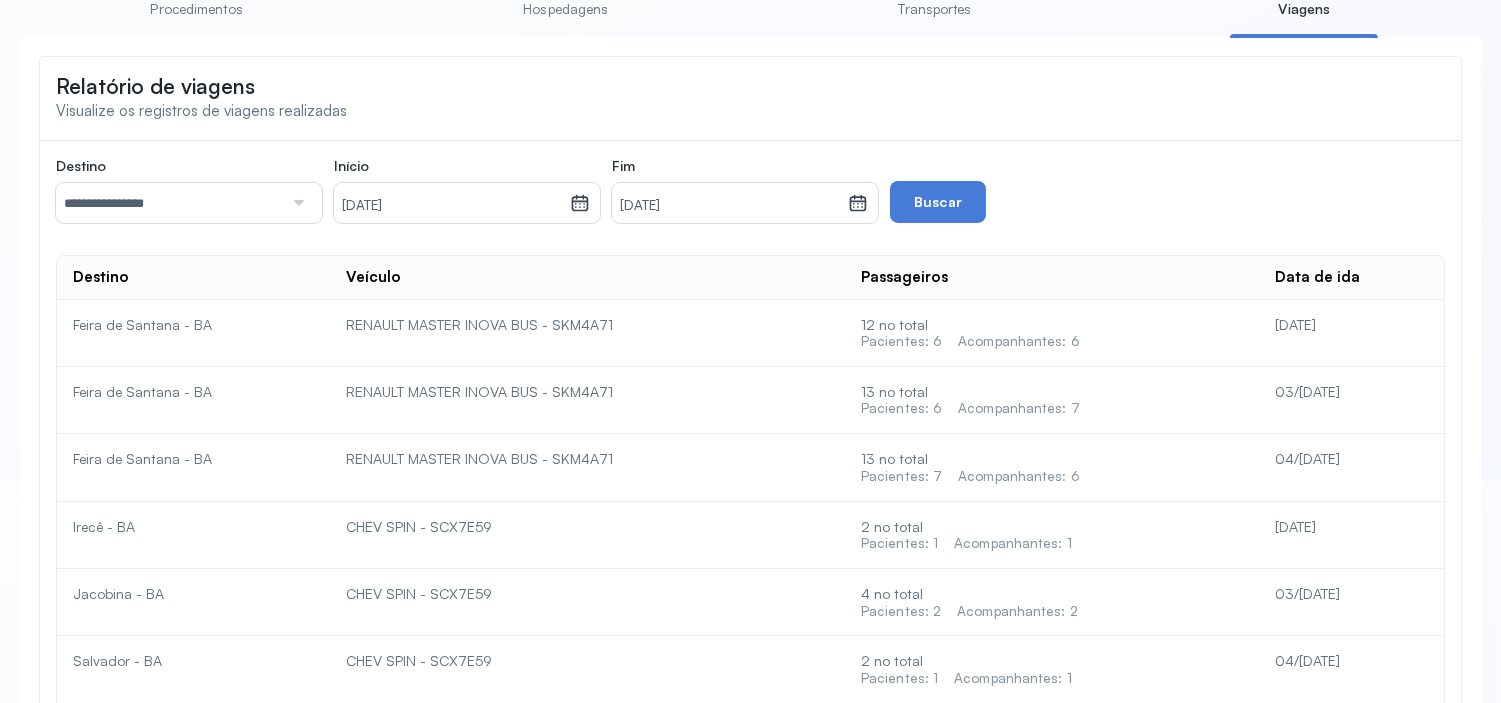 drag, startPoint x: 1272, startPoint y: 333, endPoint x: 1378, endPoint y: 331, distance: 106.01887 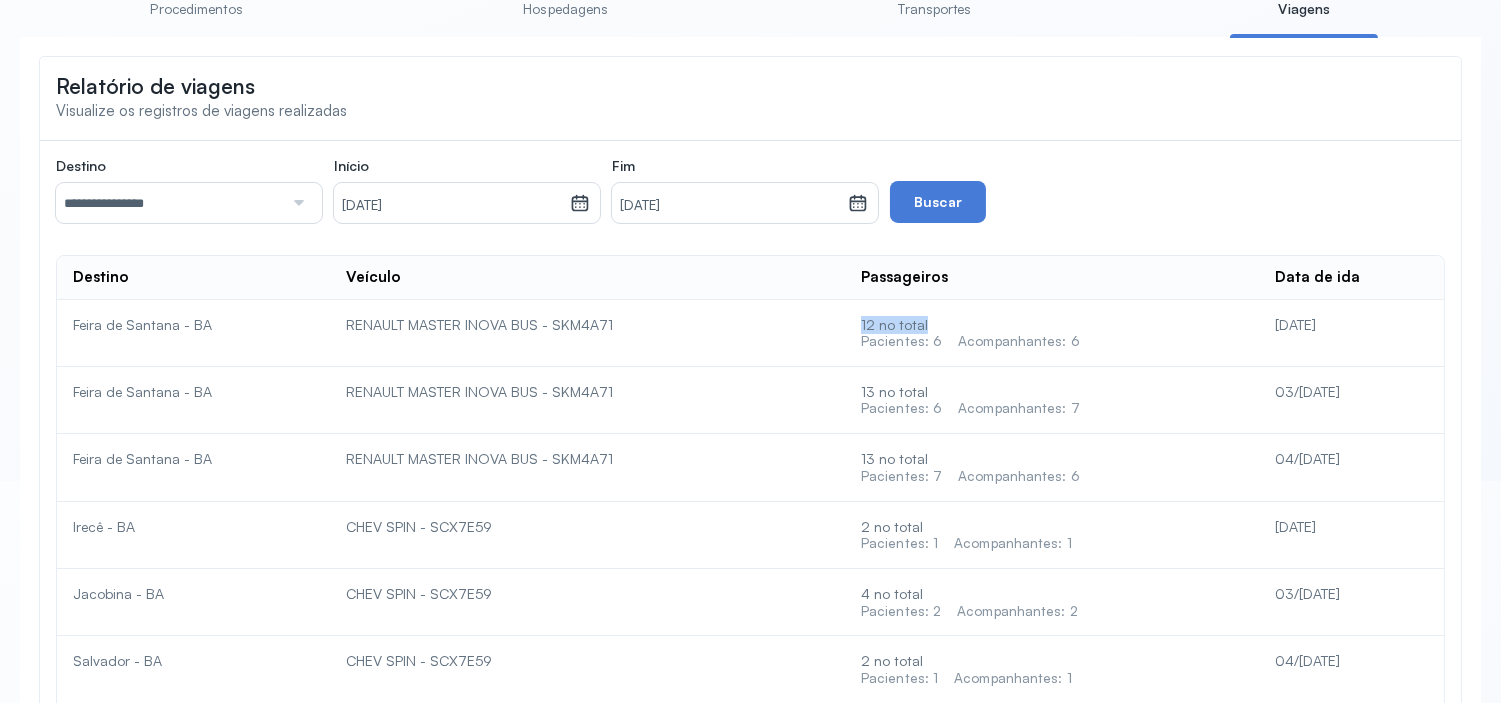 drag, startPoint x: 873, startPoint y: 334, endPoint x: 954, endPoint y: 333, distance: 81.00617 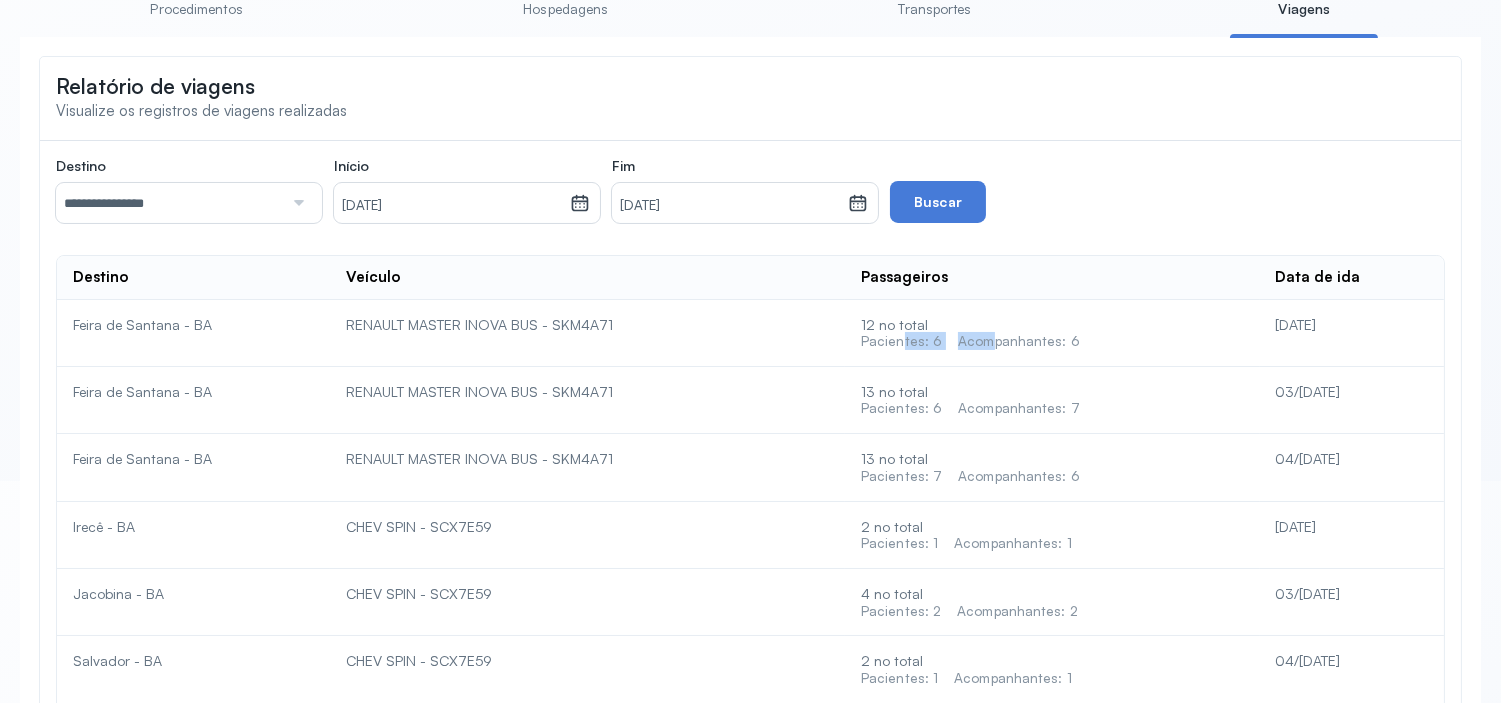 drag, startPoint x: 907, startPoint y: 351, endPoint x: 986, endPoint y: 356, distance: 79.15807 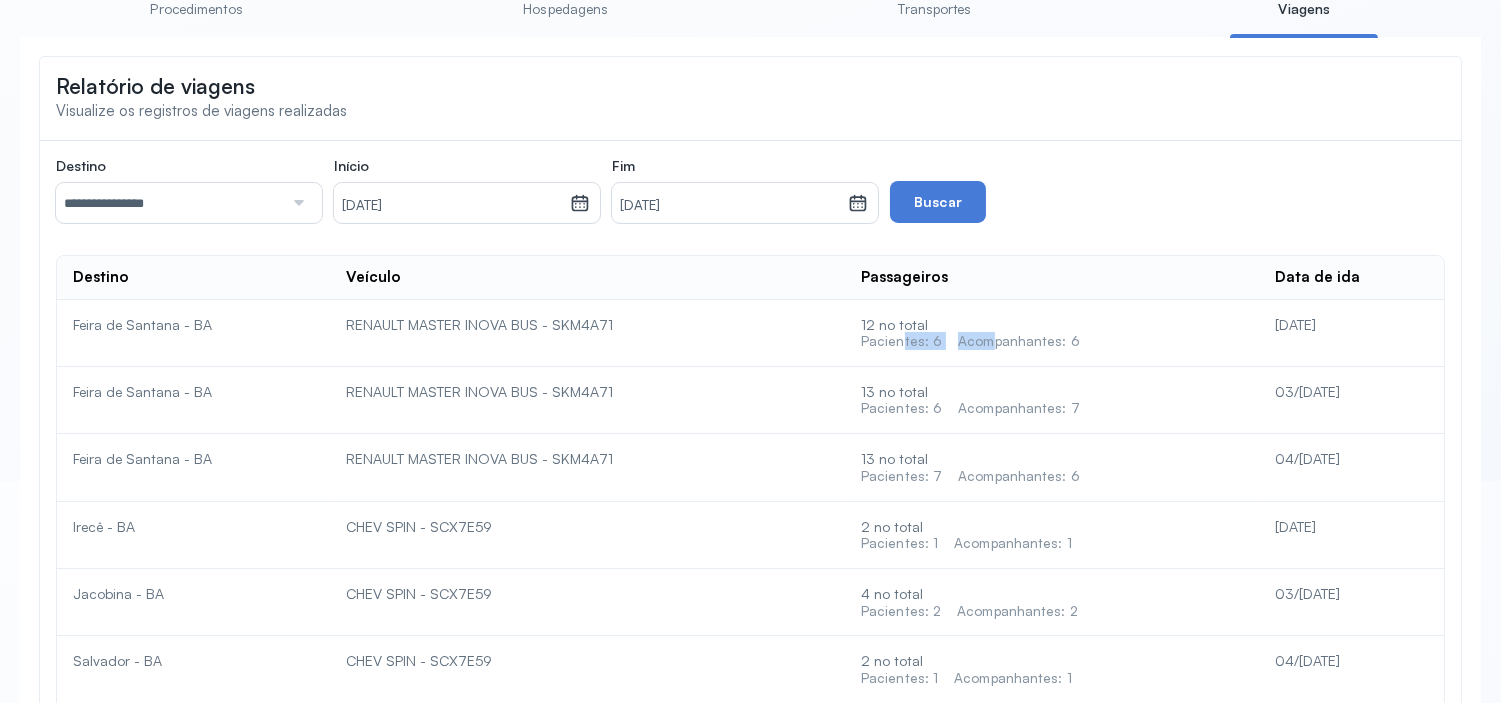 click on "Pacientes: 6" at bounding box center [901, 341] 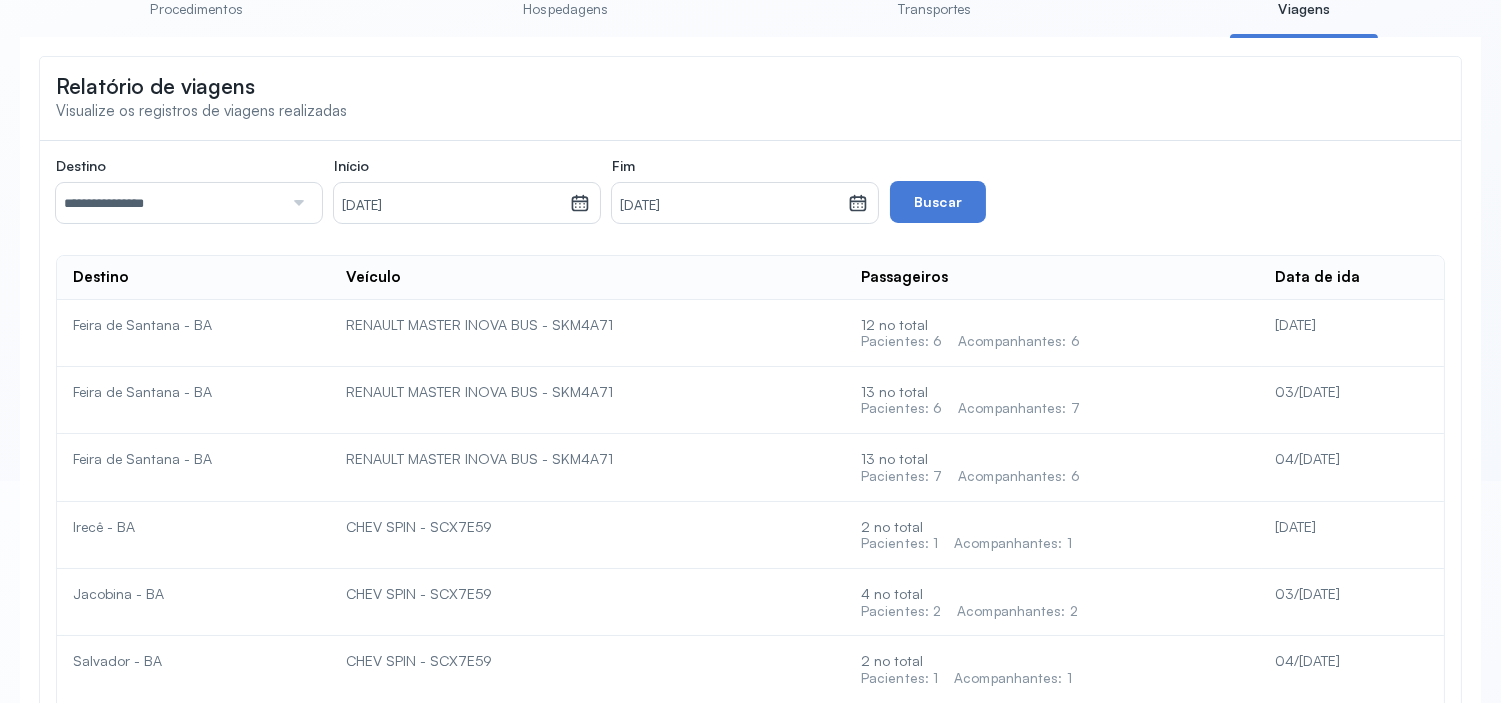 click on "12 no total   Pacientes: 6  Acompanhantes: 6" 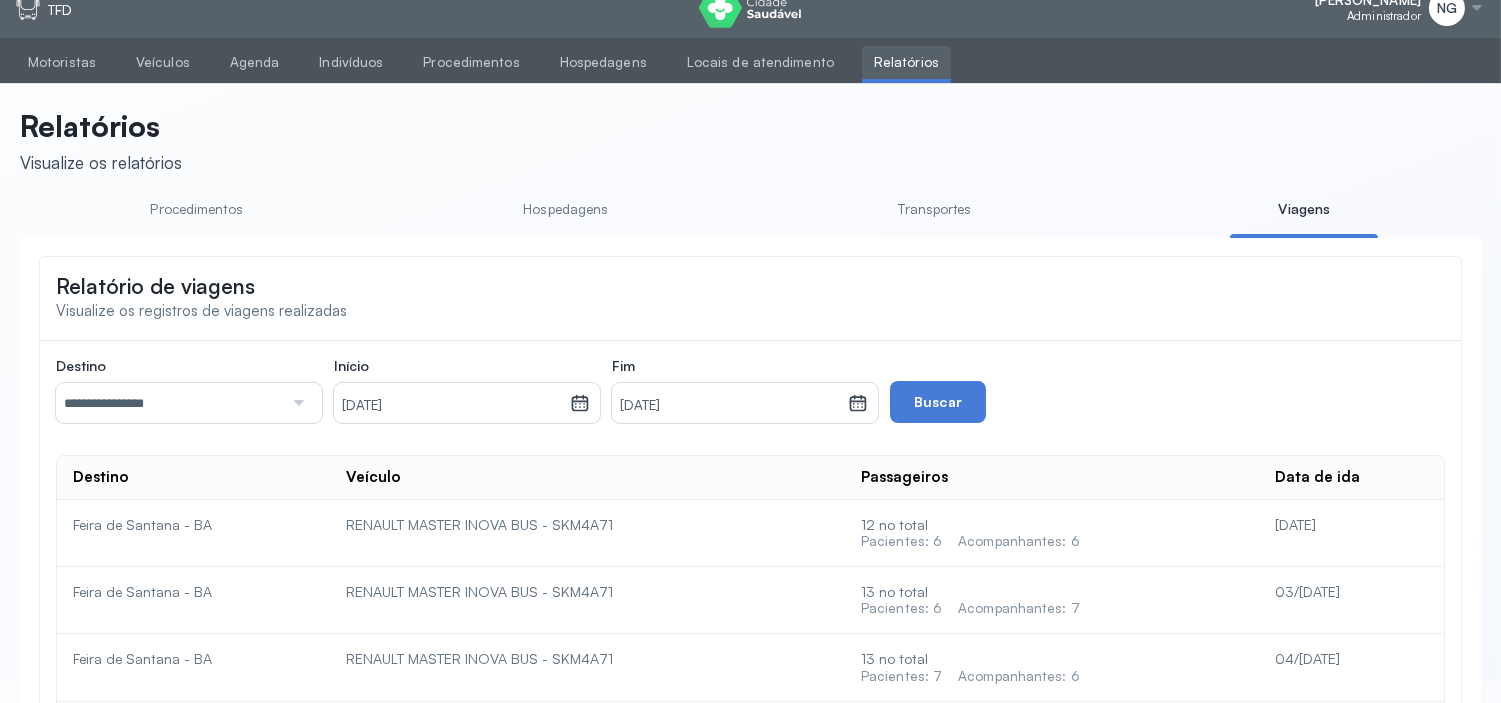 scroll, scrollTop: 0, scrollLeft: 0, axis: both 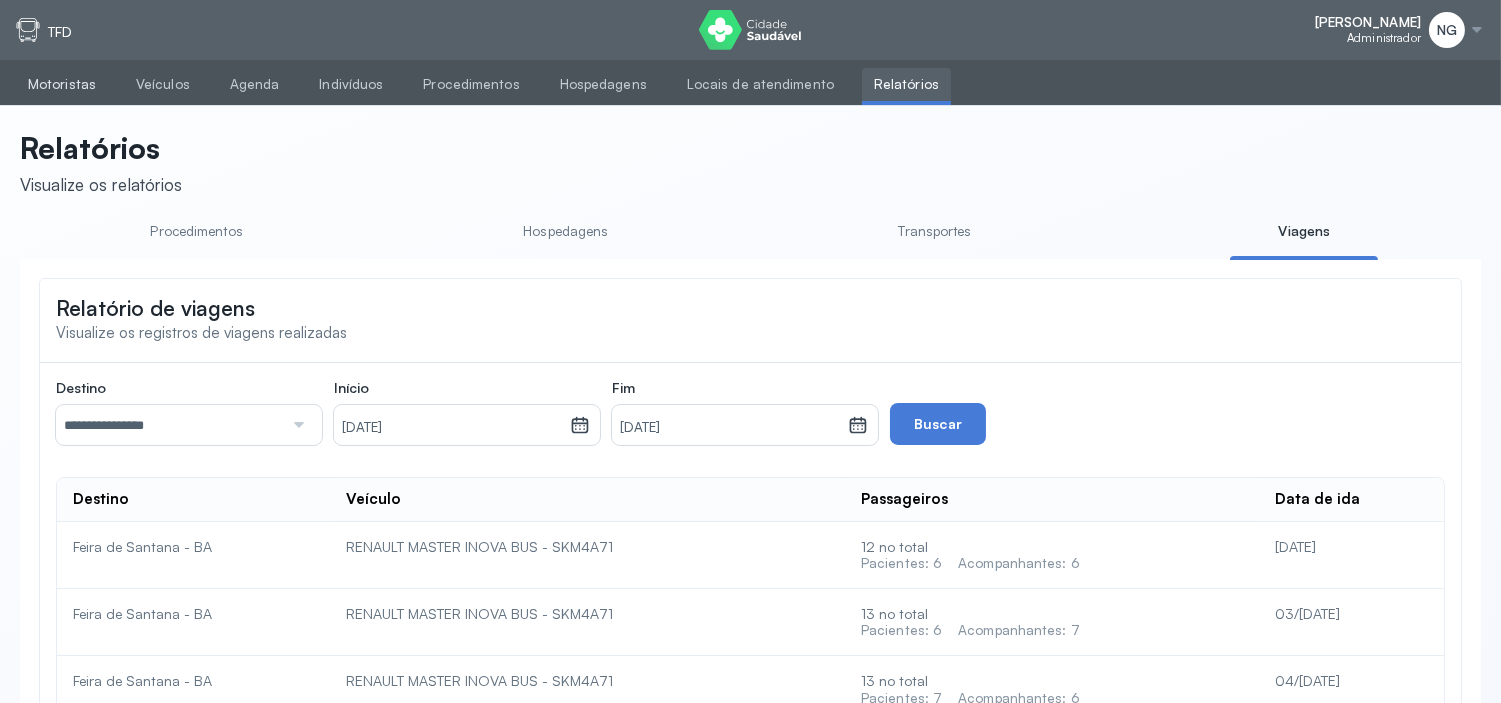 click on "Motoristas" at bounding box center [62, 84] 